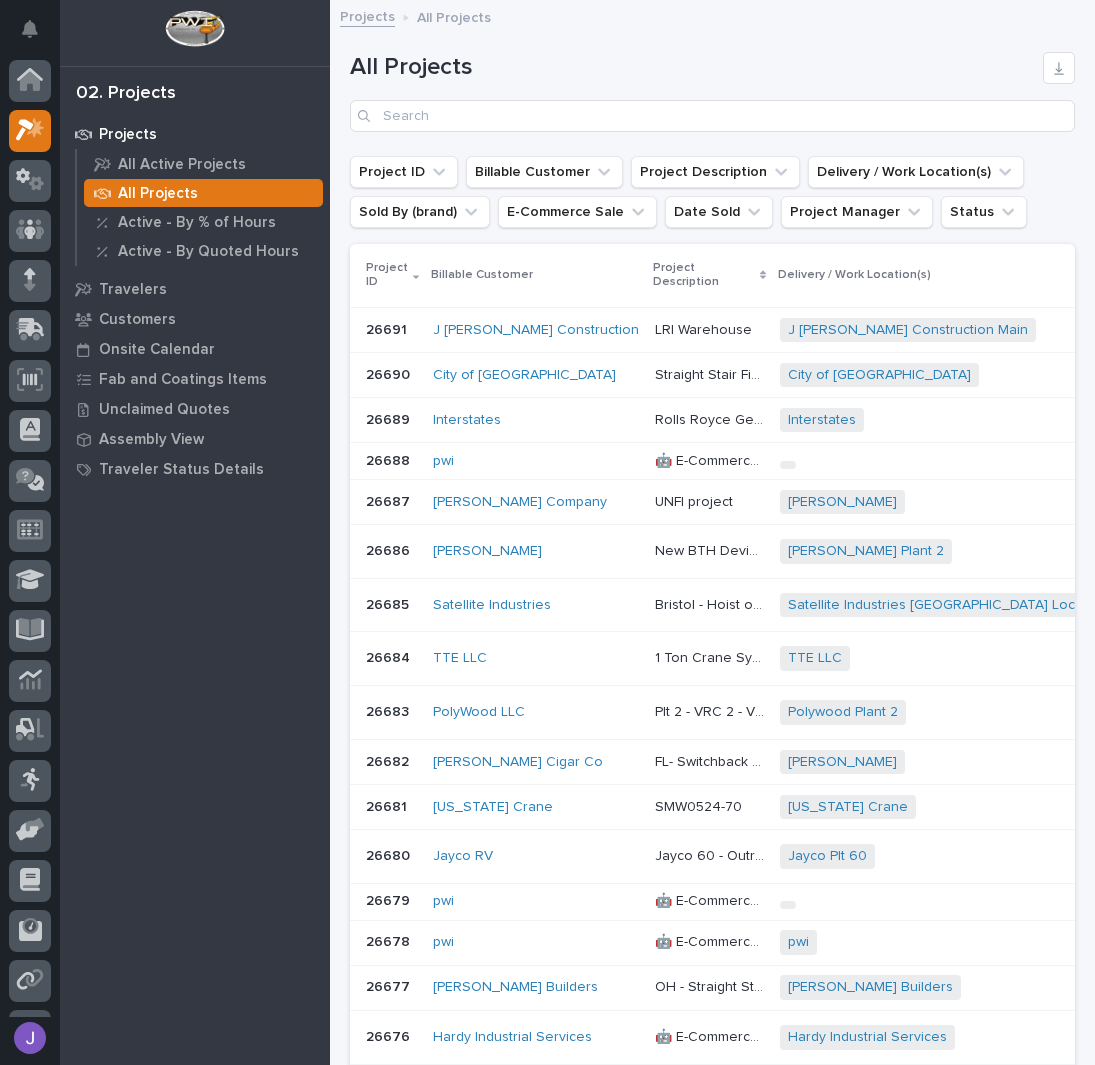 scroll, scrollTop: 0, scrollLeft: 0, axis: both 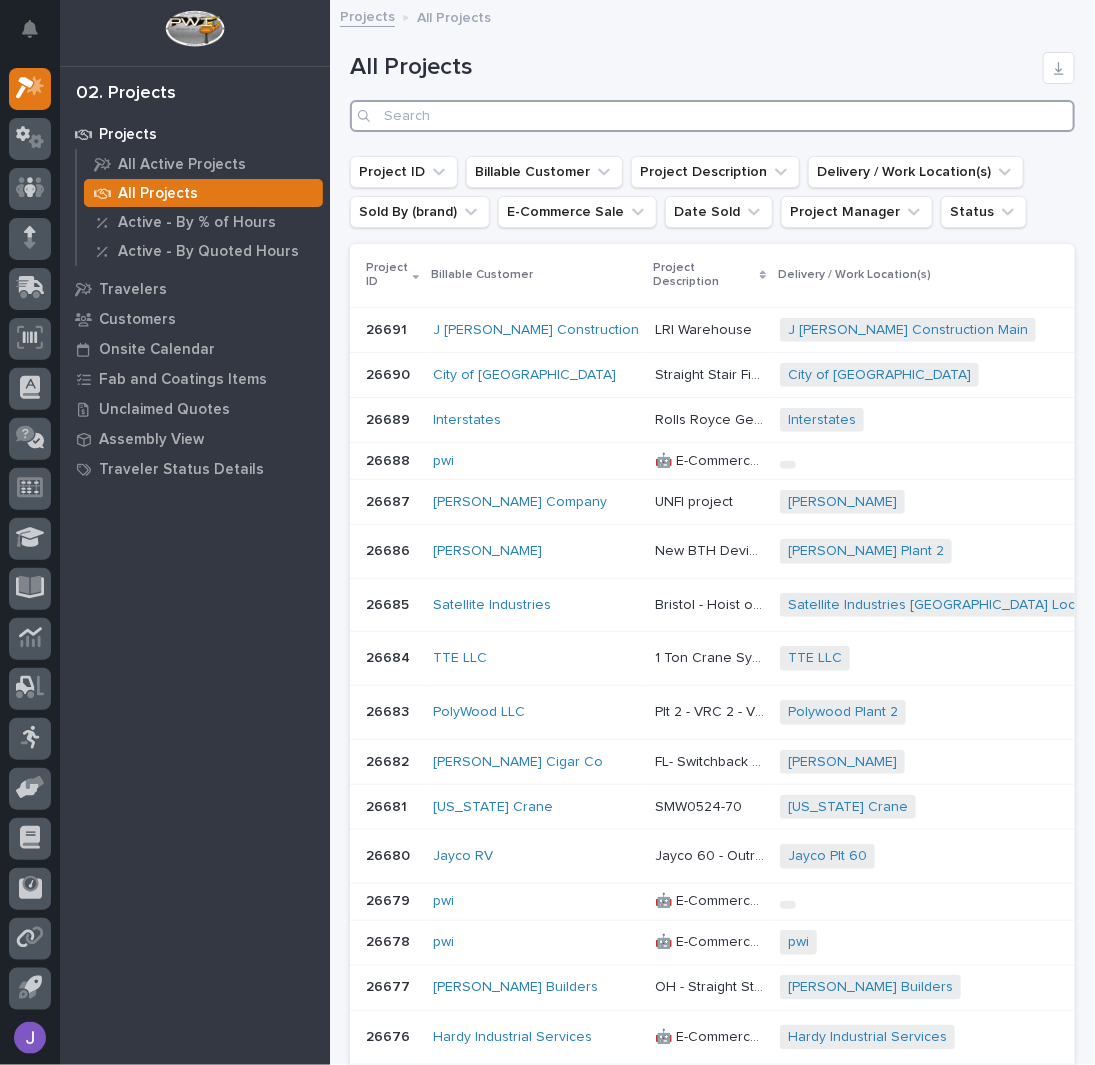 click at bounding box center [712, 116] 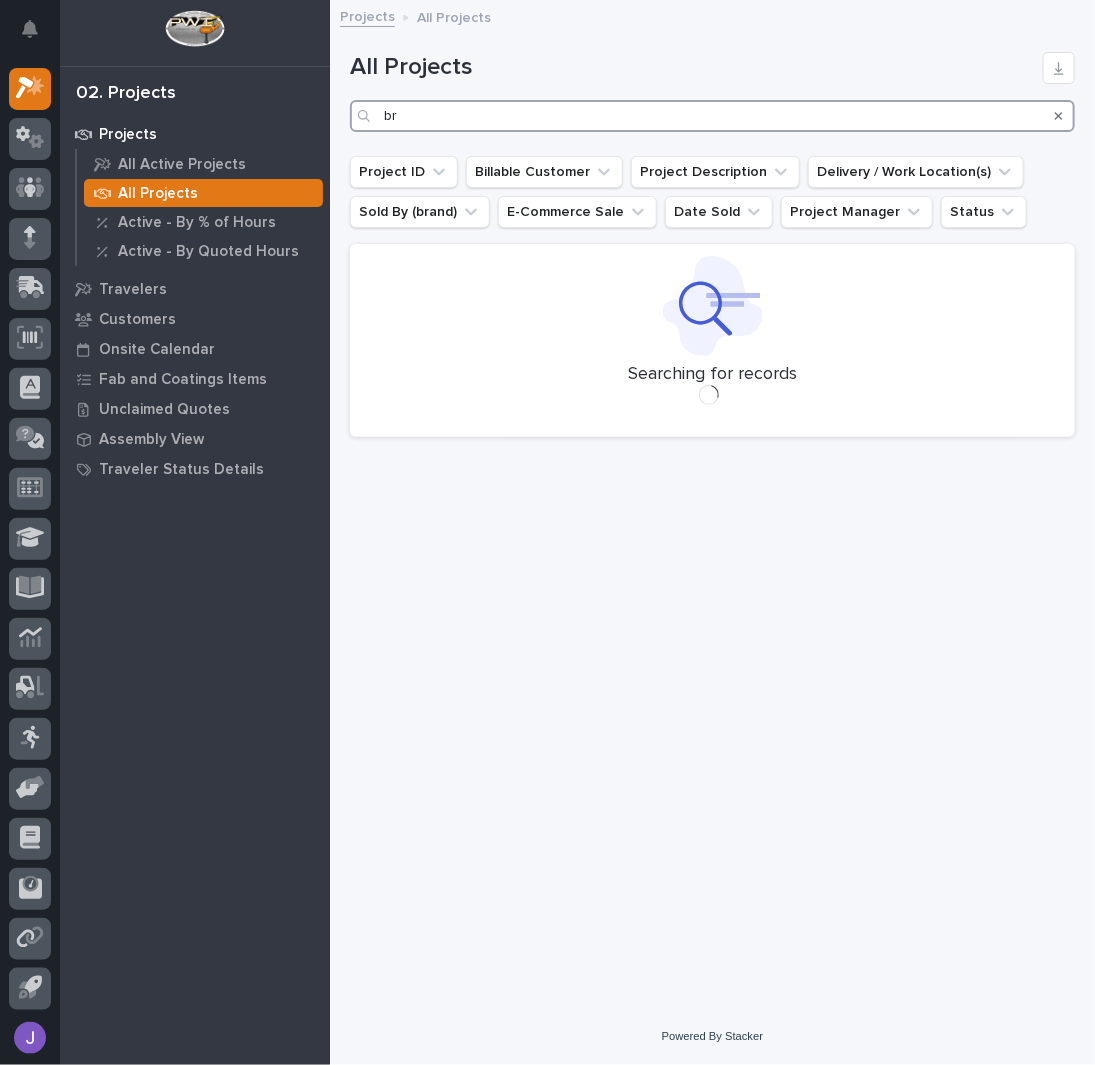 type on "b" 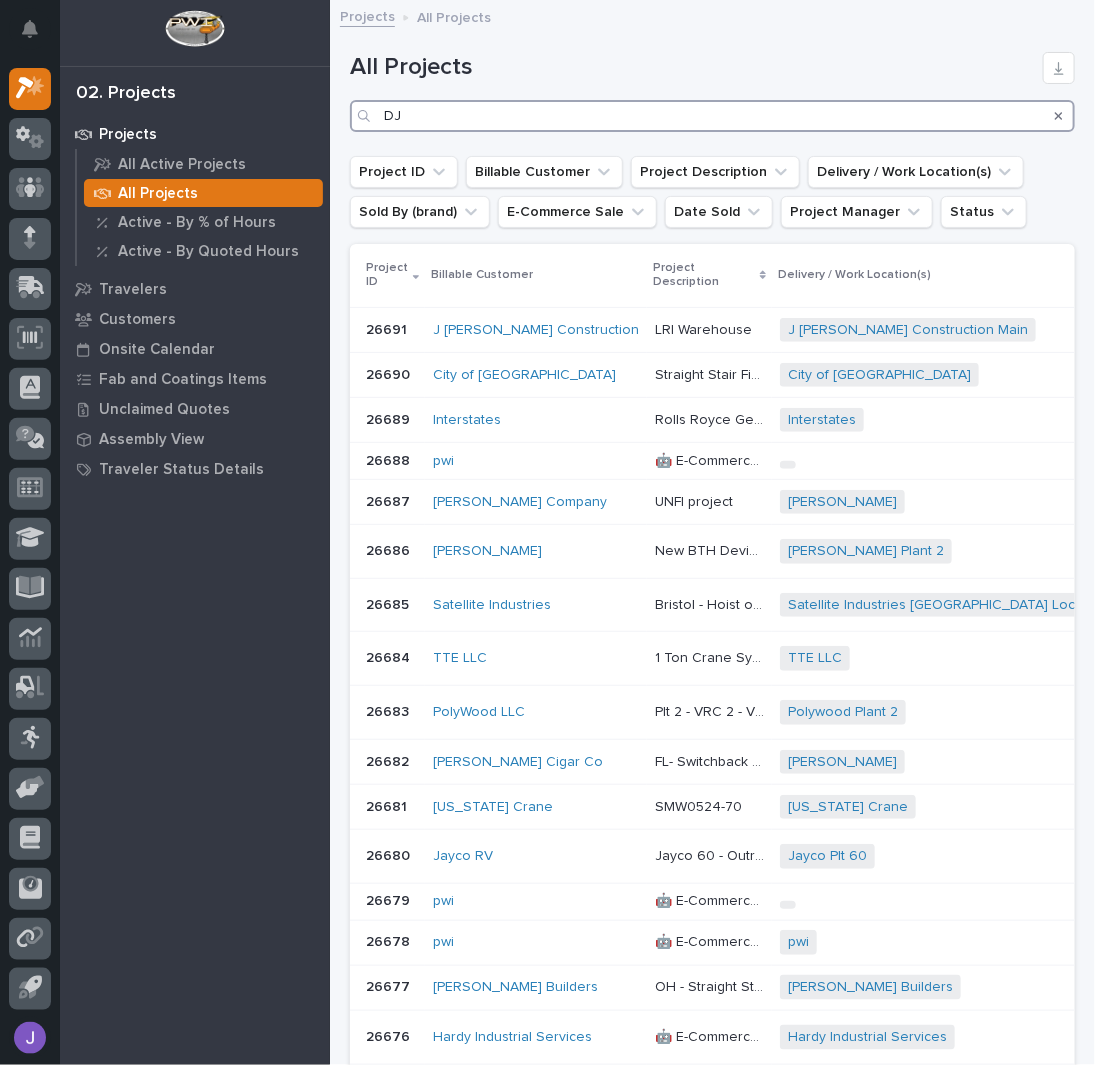 click on "DJ" at bounding box center [712, 116] 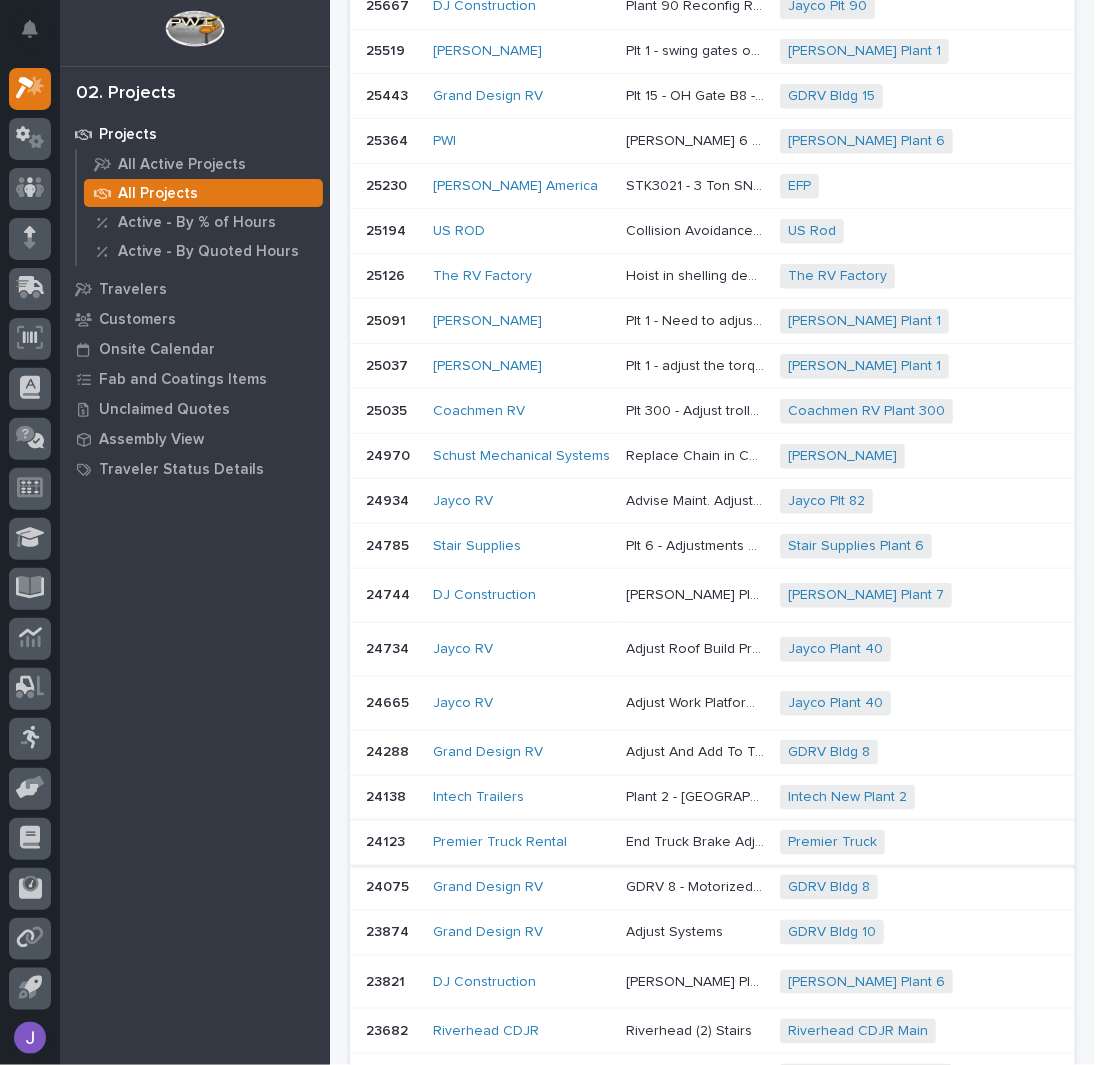 scroll, scrollTop: 500, scrollLeft: 0, axis: vertical 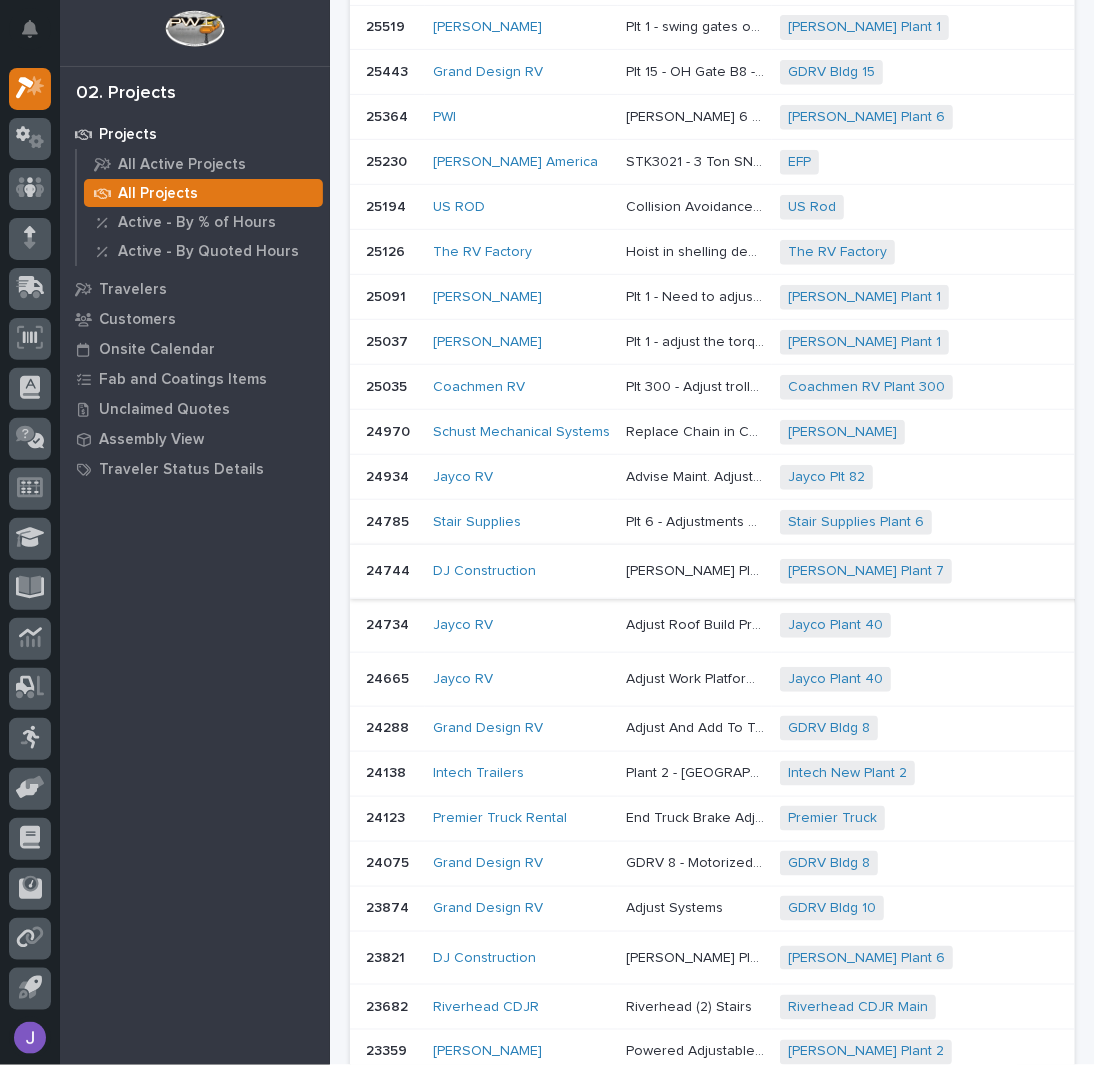 type on "DJ" 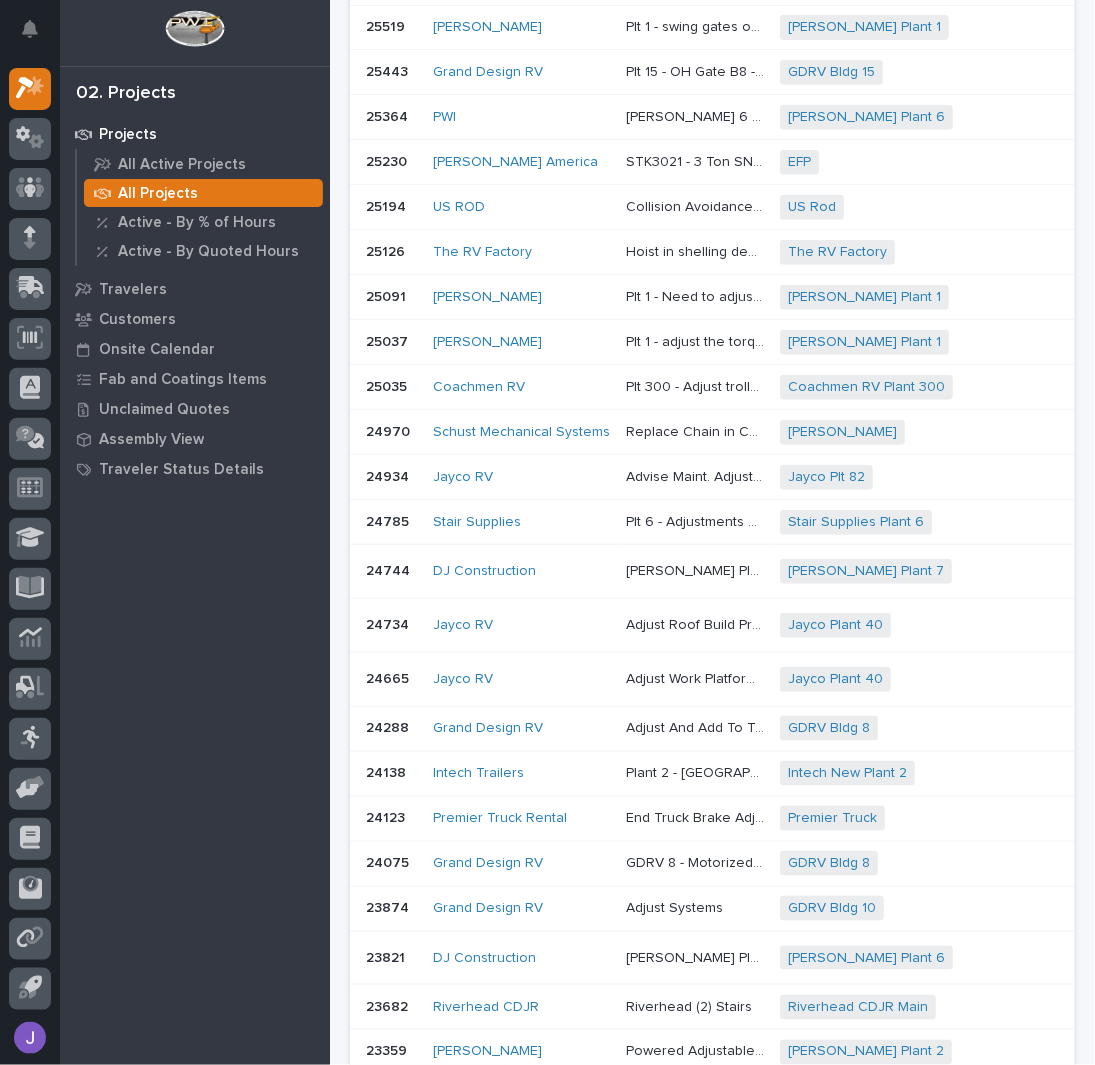 click on "DJ Construction" at bounding box center [521, 571] 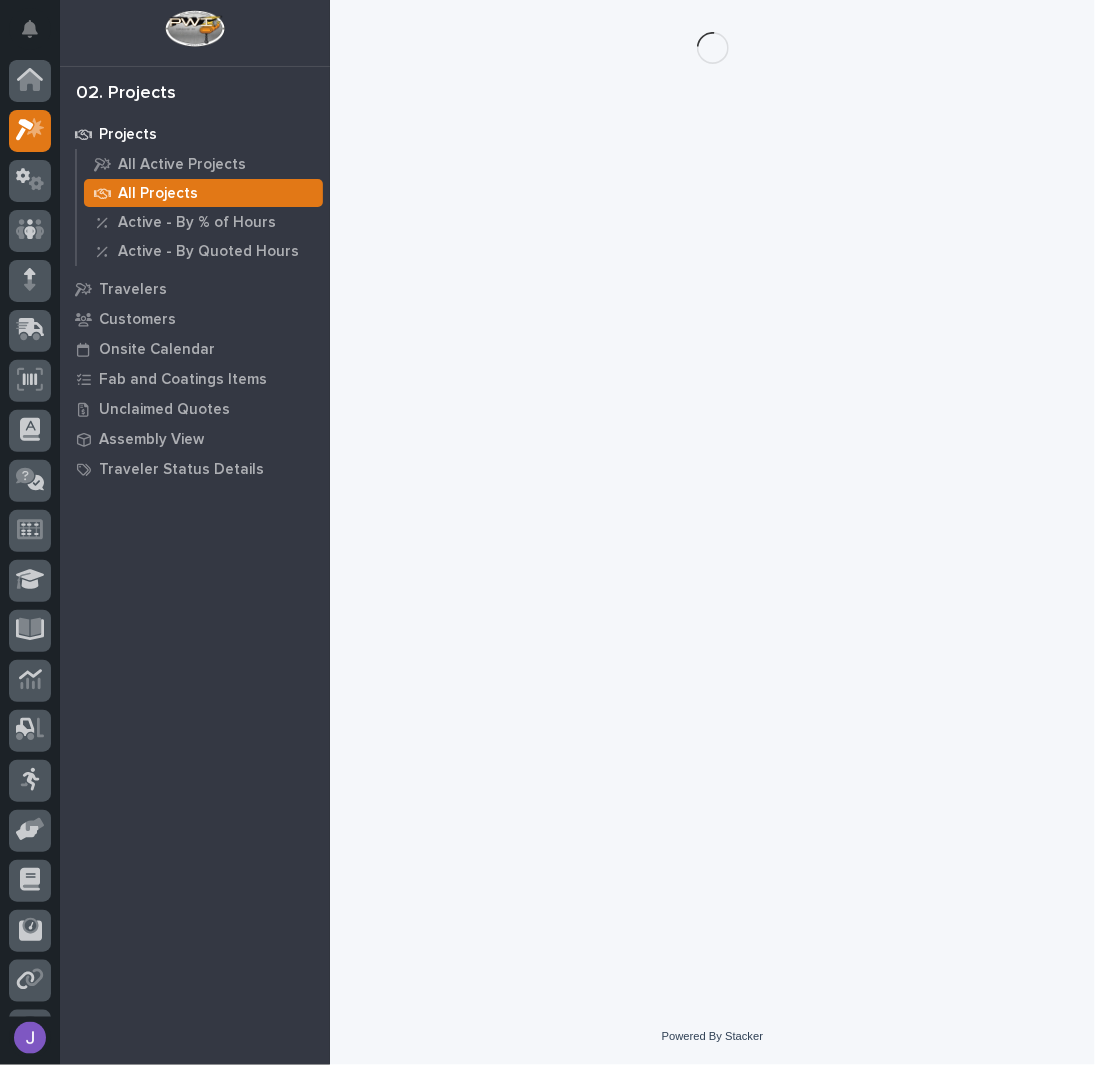 scroll, scrollTop: 0, scrollLeft: 0, axis: both 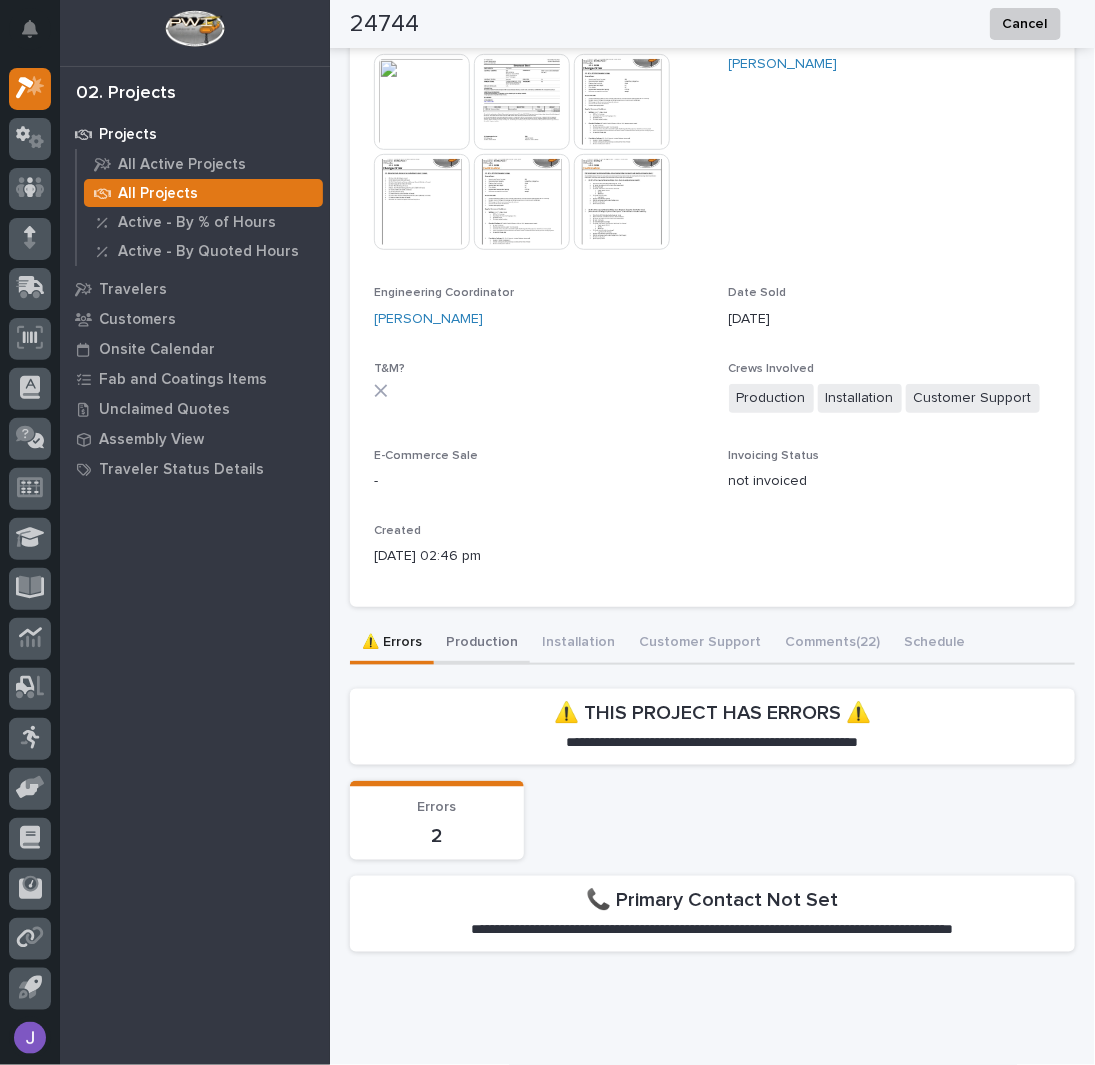 click on "**********" at bounding box center (712, 795) 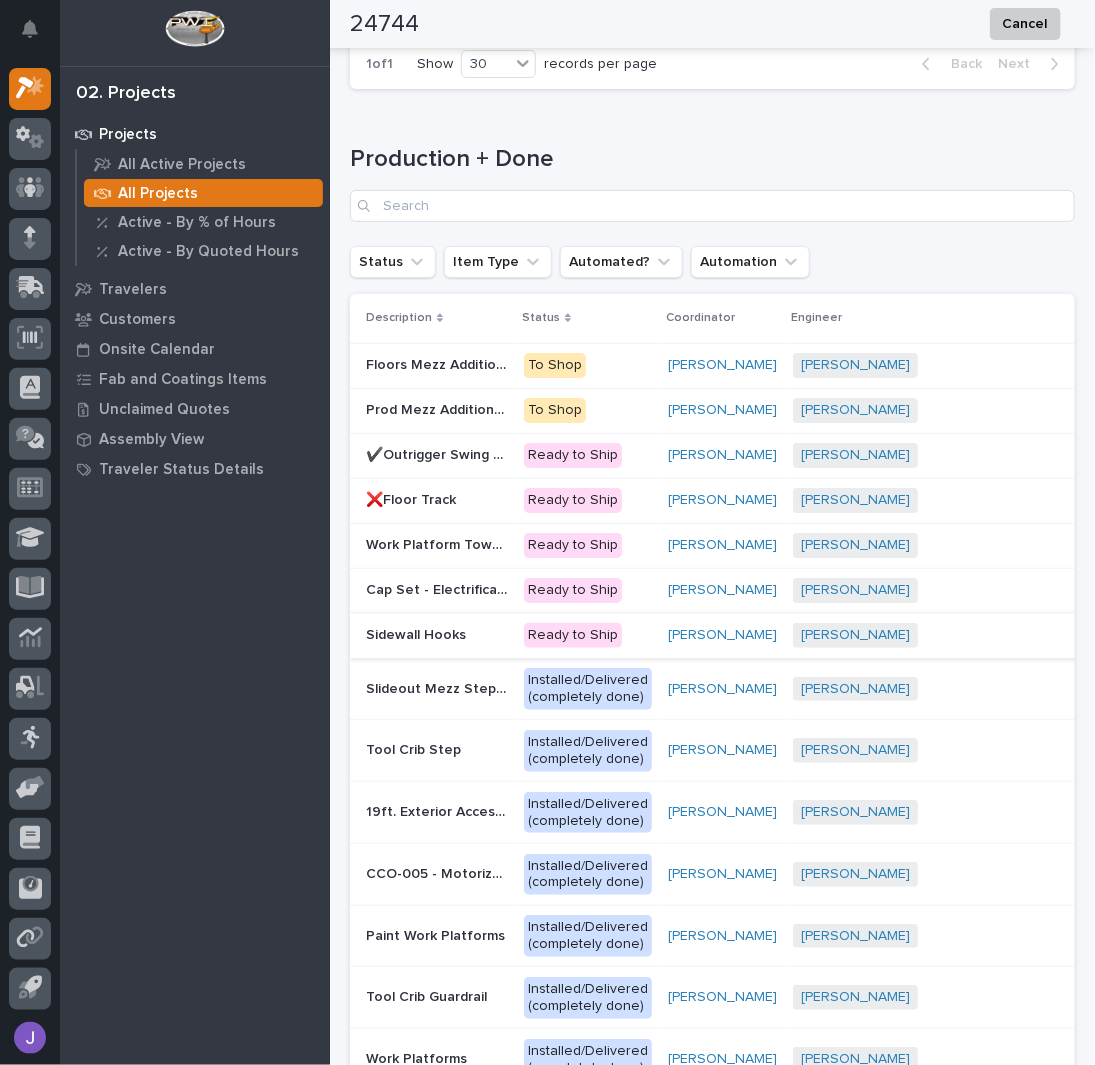 scroll, scrollTop: 2337, scrollLeft: 0, axis: vertical 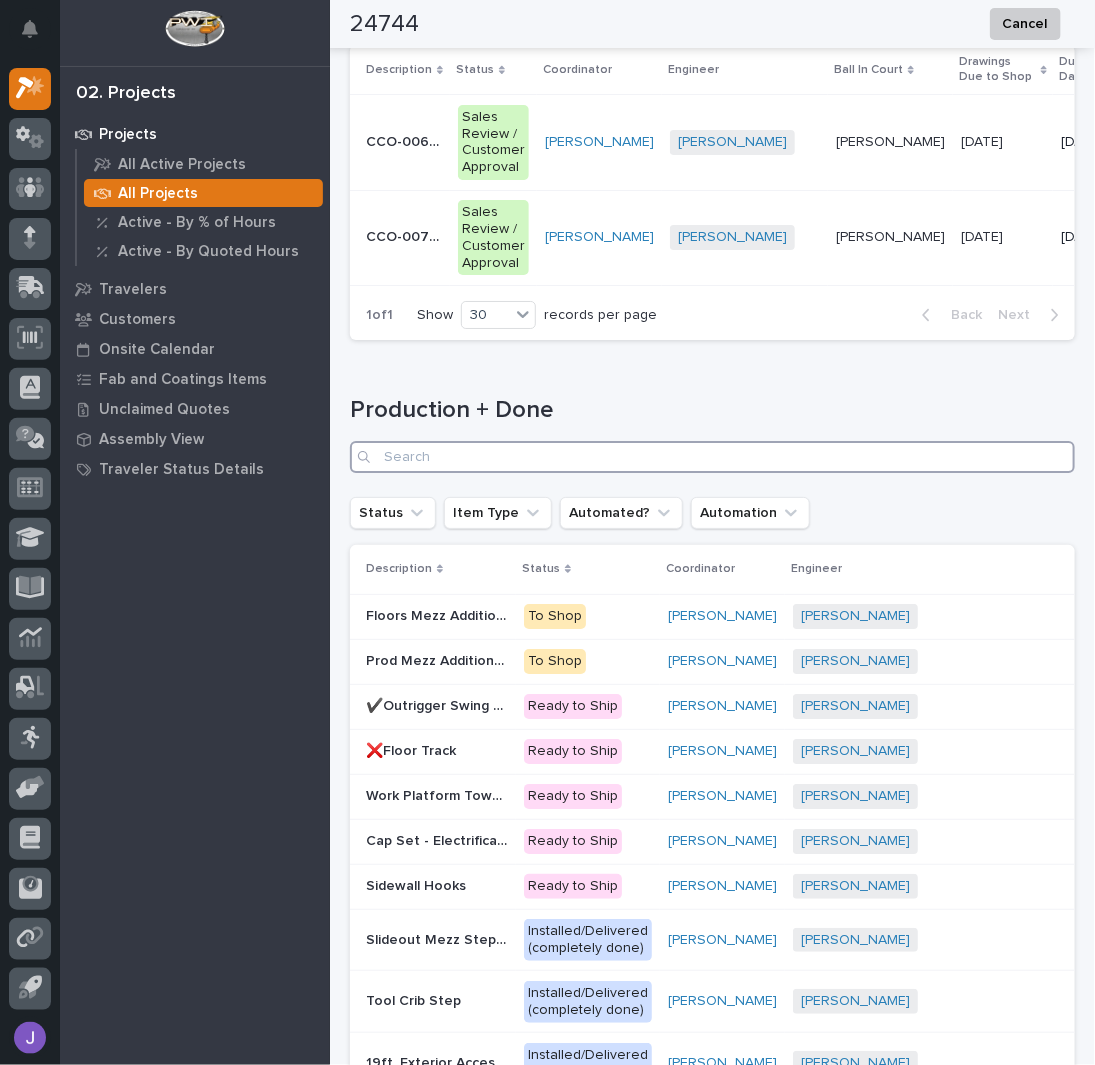 click at bounding box center [712, 457] 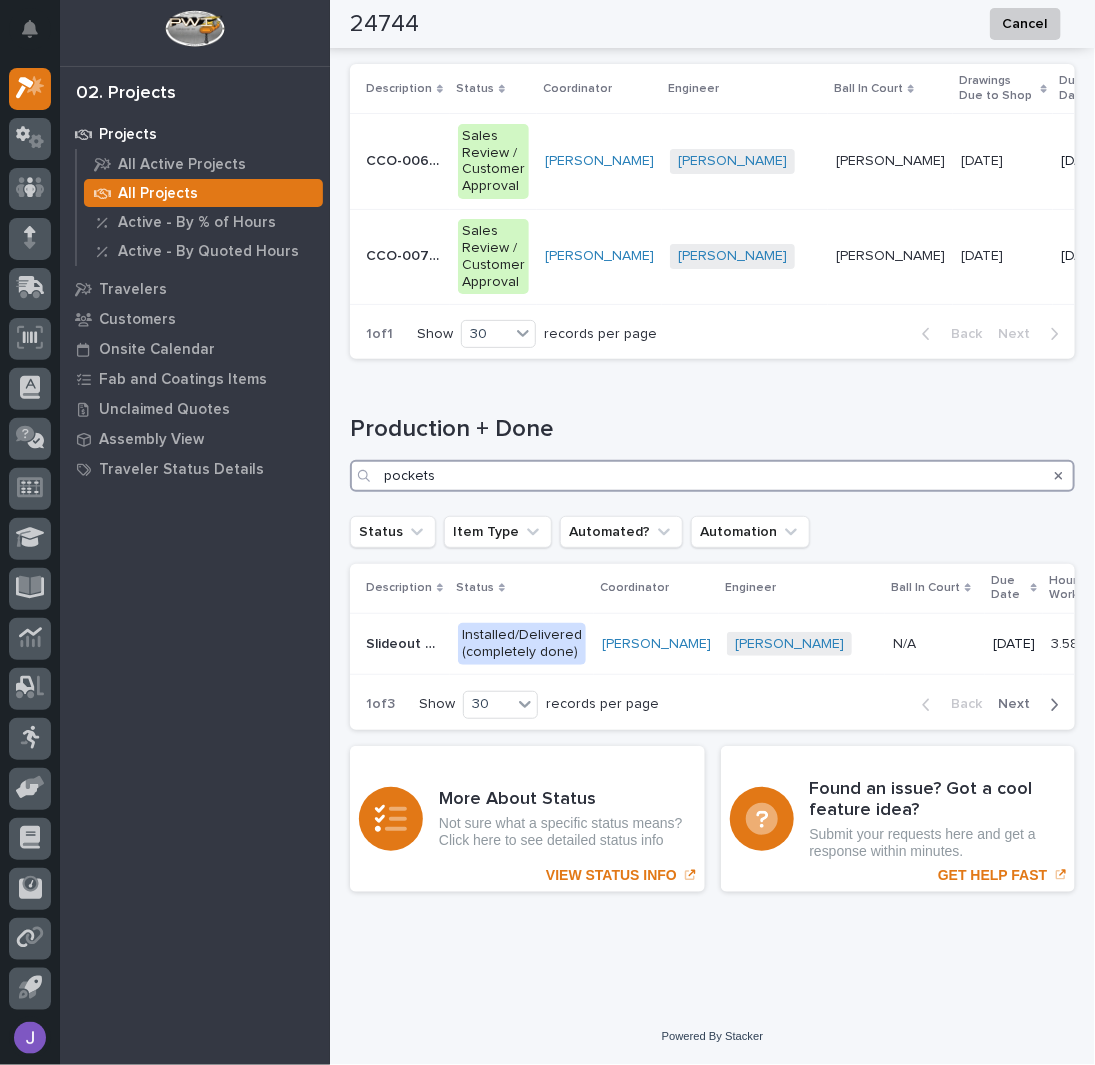 scroll, scrollTop: 1506, scrollLeft: 0, axis: vertical 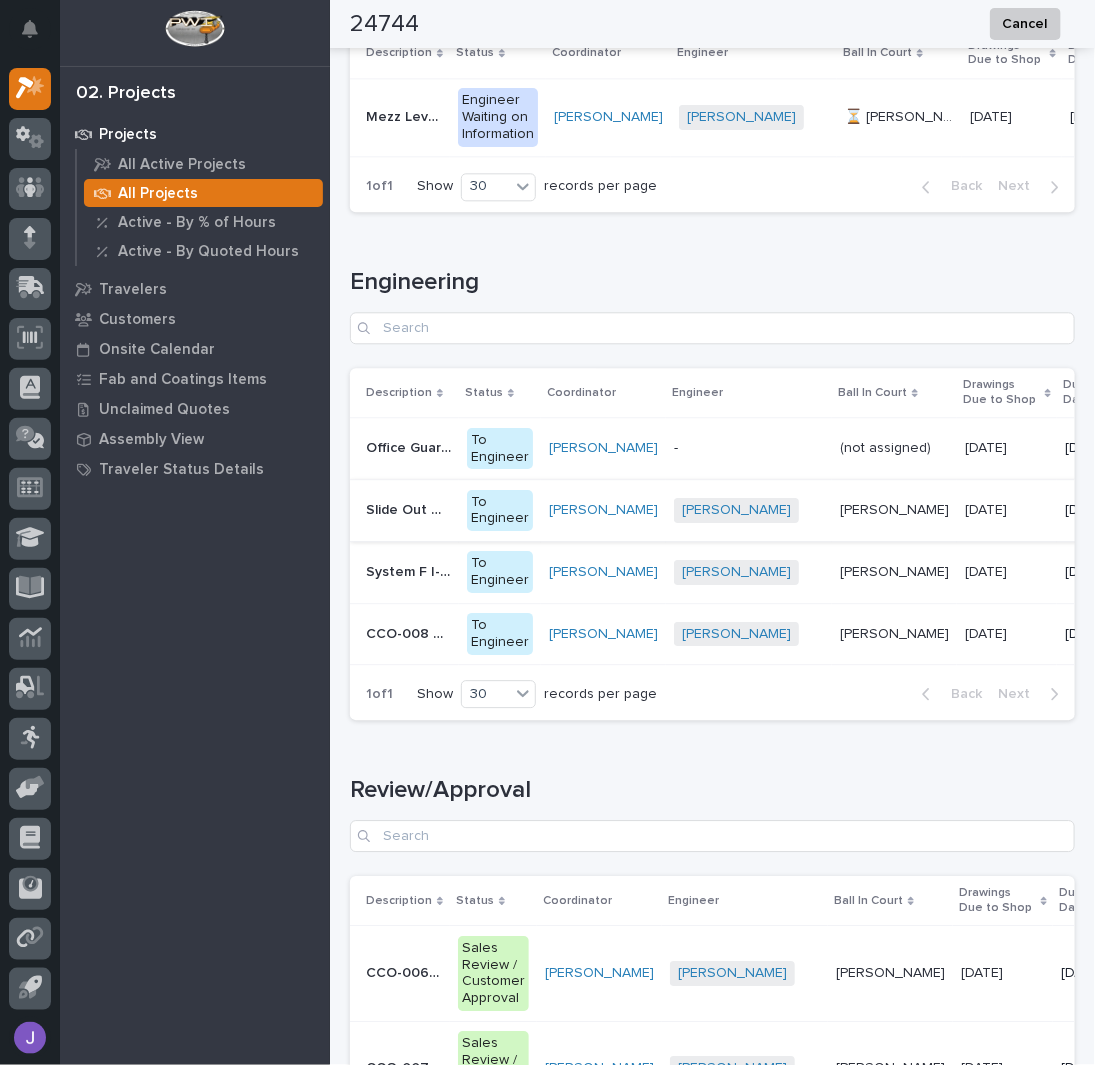 type on "pockets" 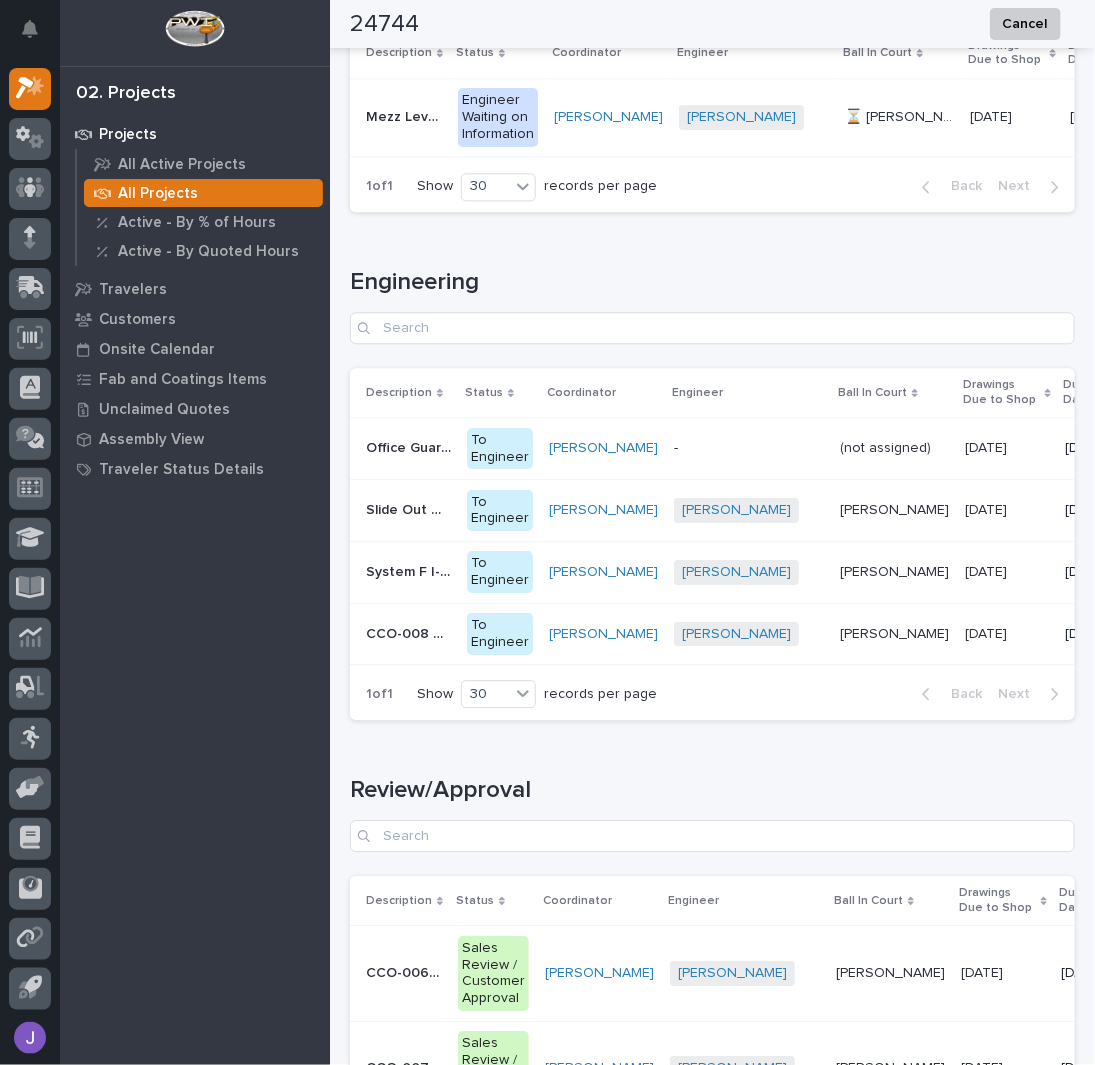 click on "Slide Out Mezz Additional Mesh Guardrail 2" at bounding box center [410, 508] 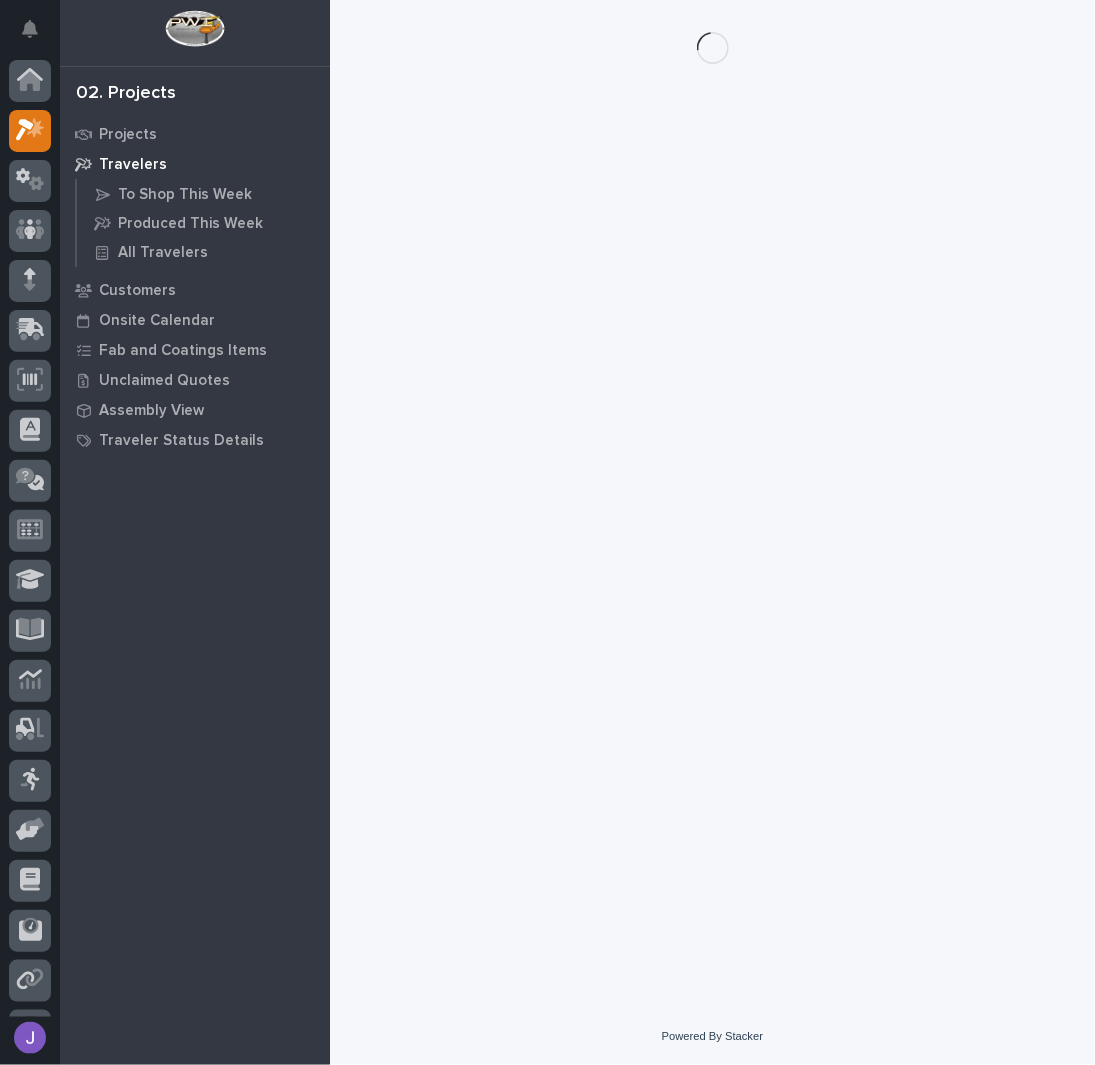 scroll, scrollTop: 0, scrollLeft: 0, axis: both 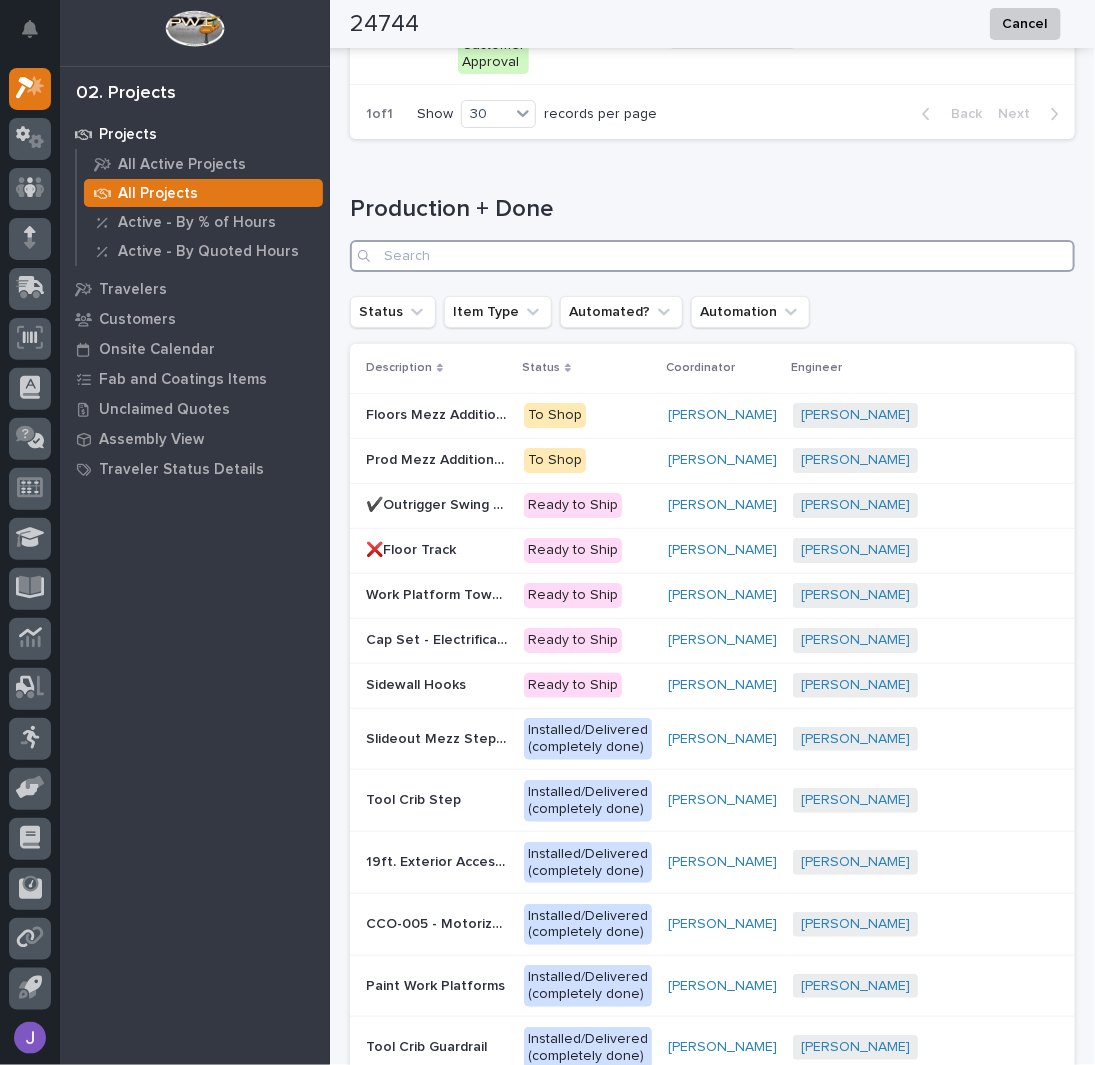 click at bounding box center [712, 256] 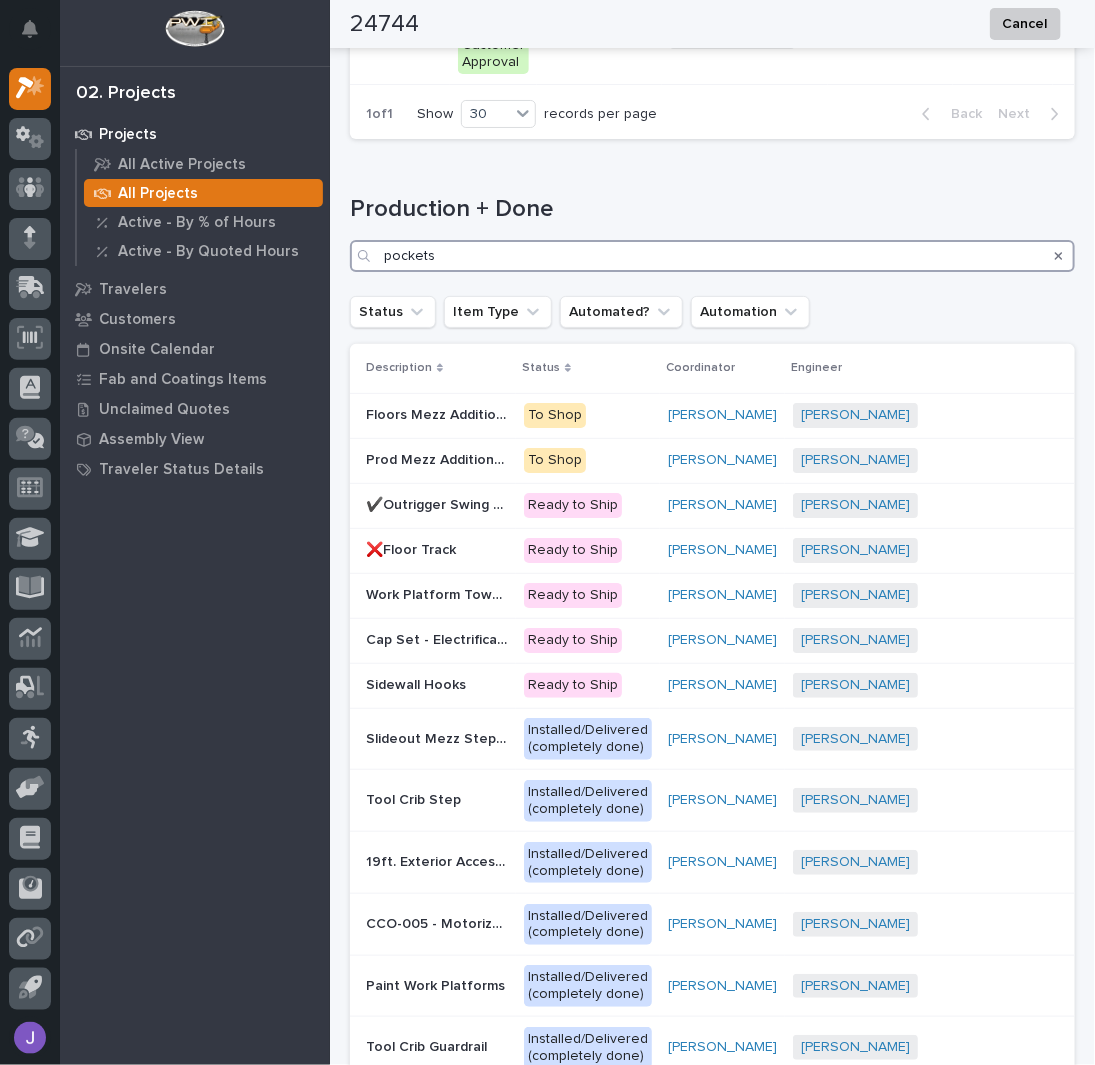 type on "pockets" 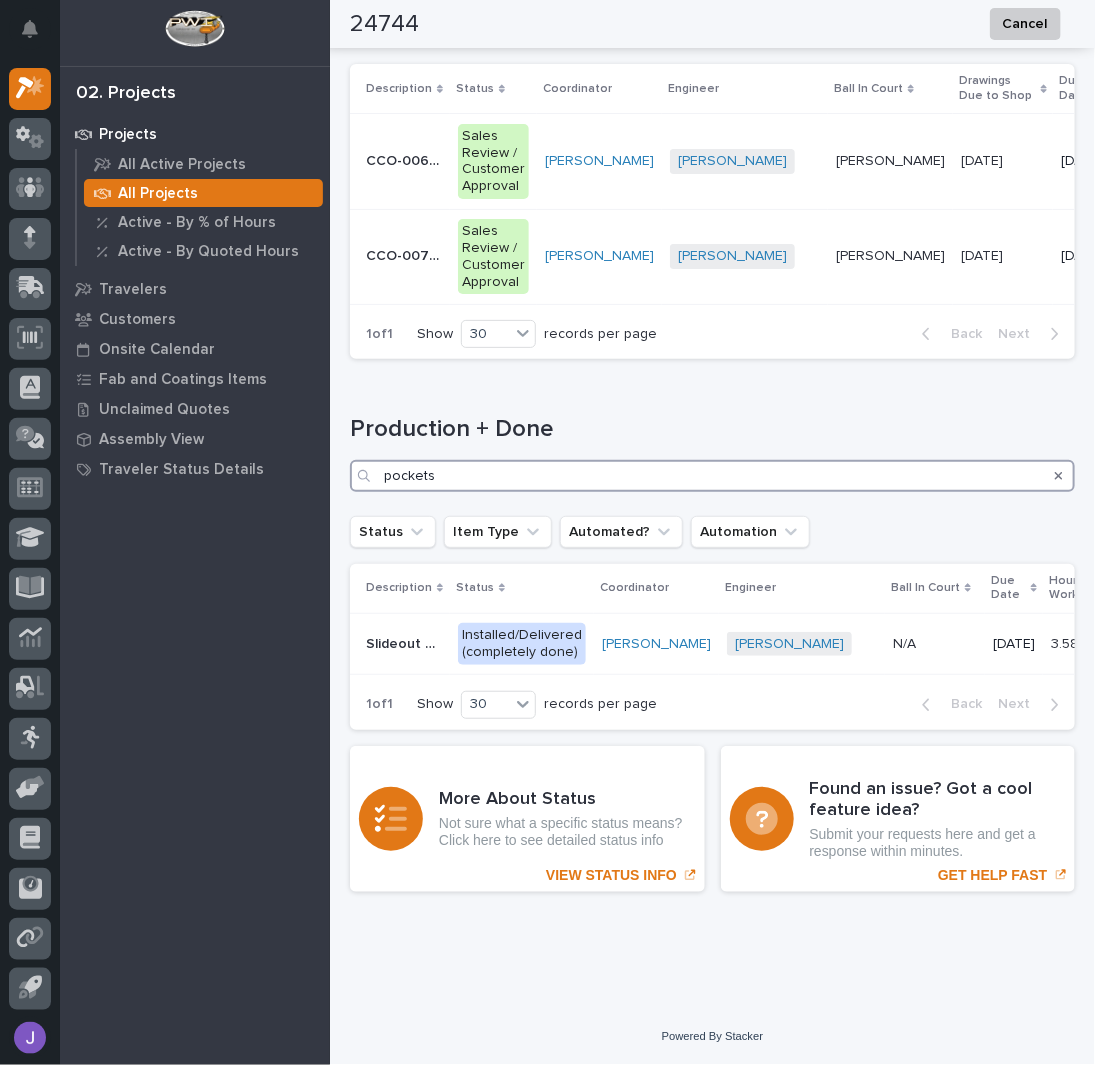 scroll, scrollTop: 2370, scrollLeft: 0, axis: vertical 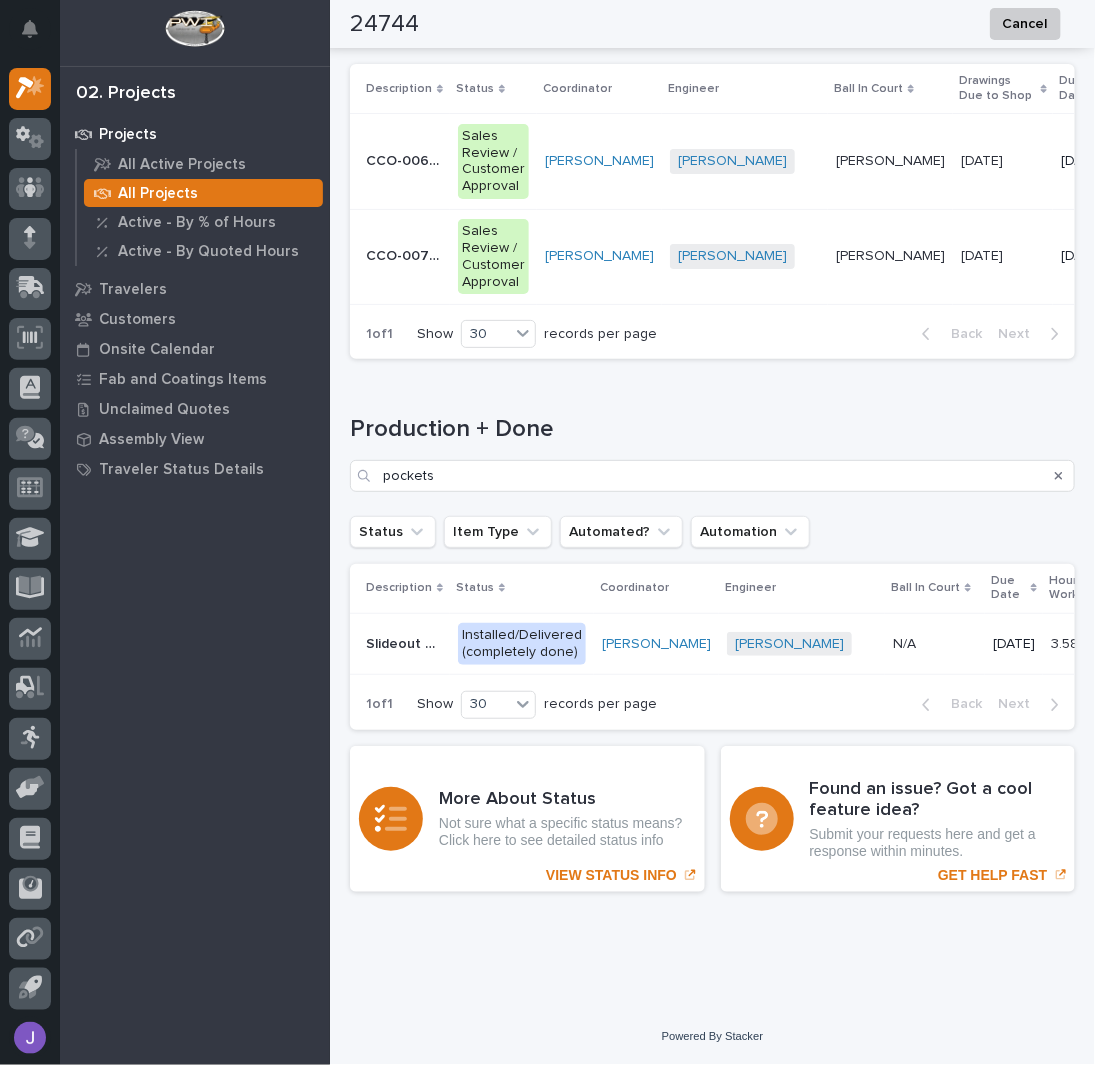 click on "Slideout Mezz Steps - Pockets and Set Screws" at bounding box center [406, 642] 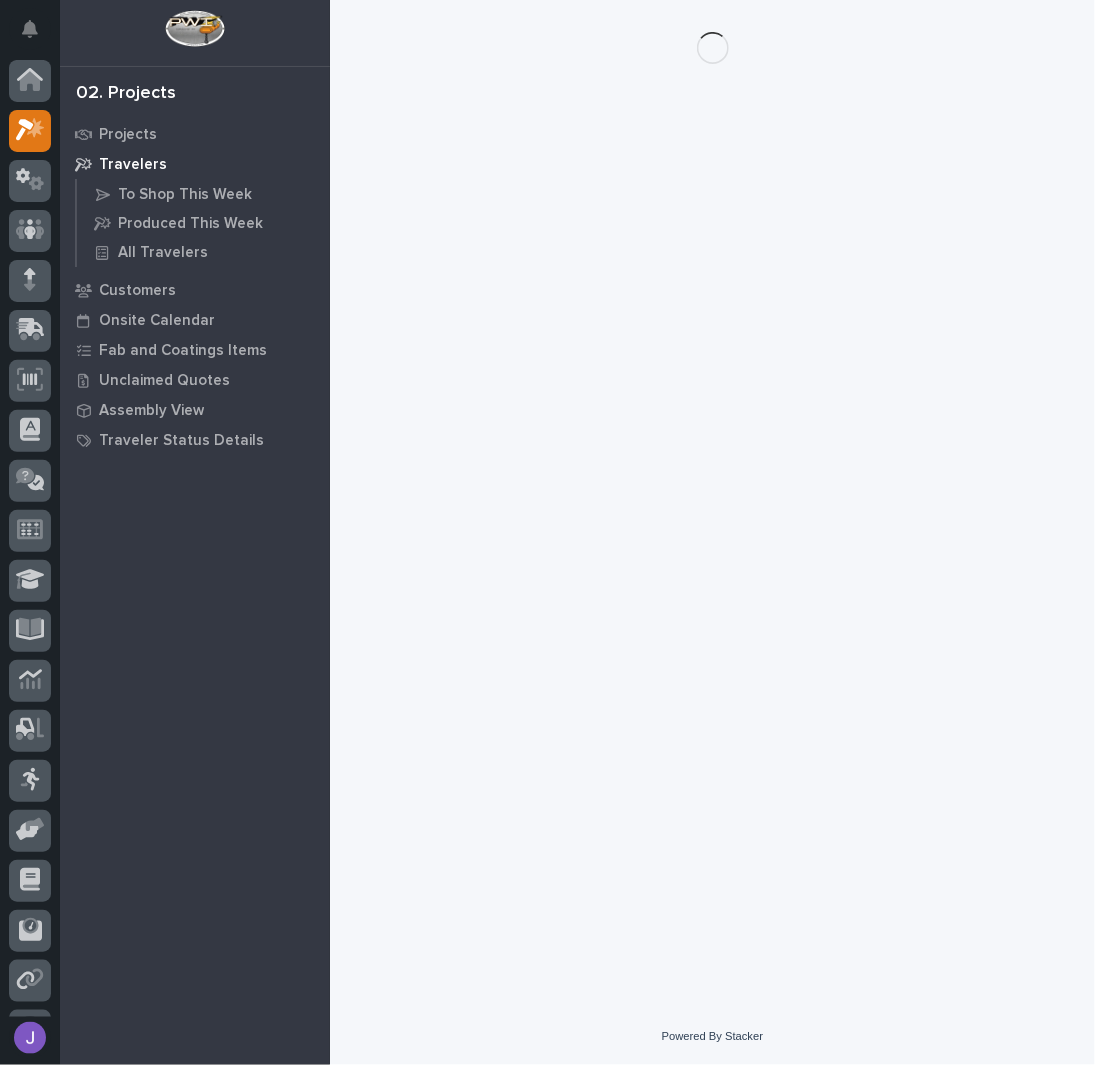 scroll, scrollTop: 0, scrollLeft: 0, axis: both 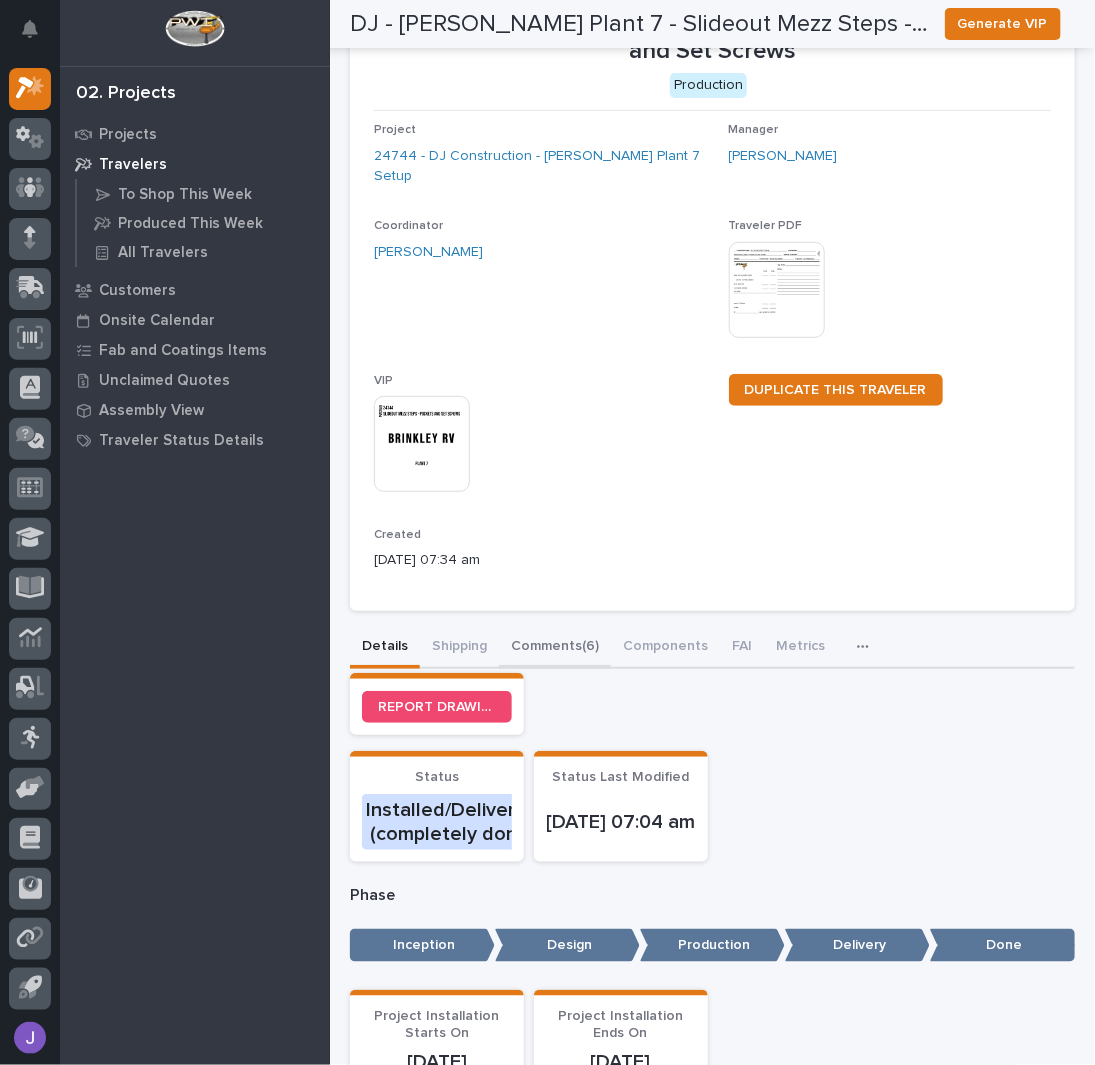 click on "Comments  (6)" at bounding box center [555, 648] 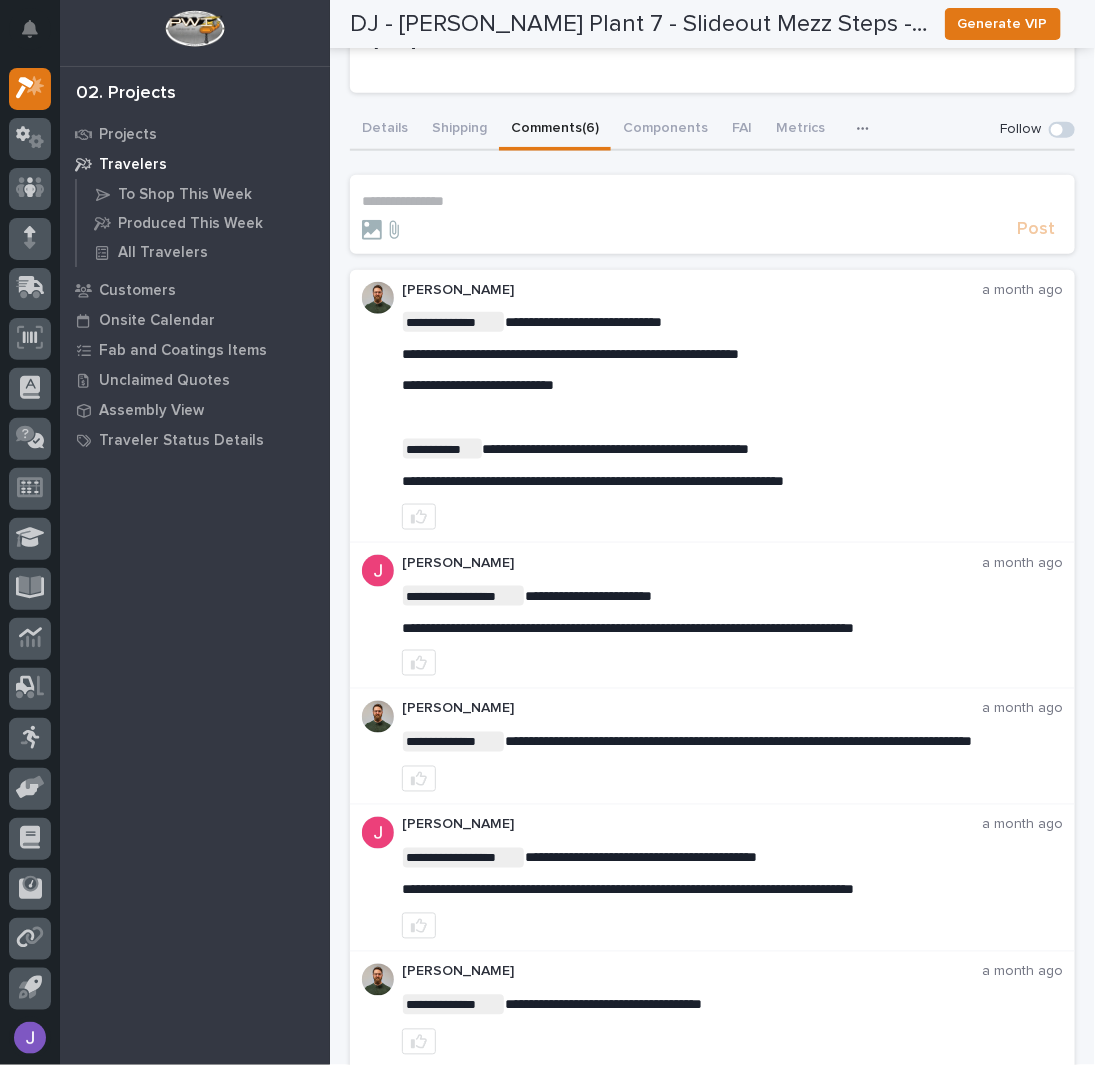 scroll, scrollTop: 396, scrollLeft: 0, axis: vertical 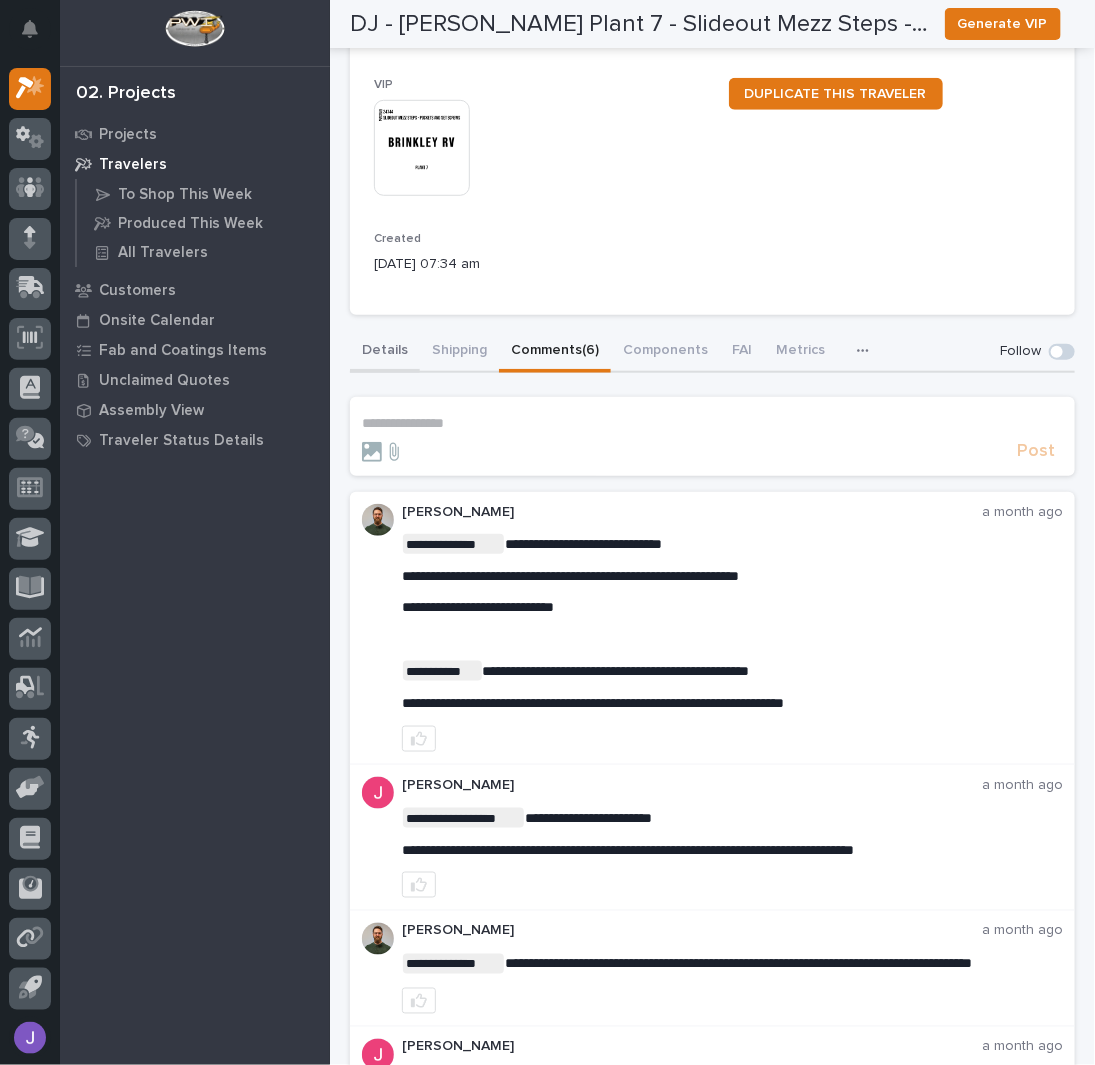 click on "**********" at bounding box center [712, 924] 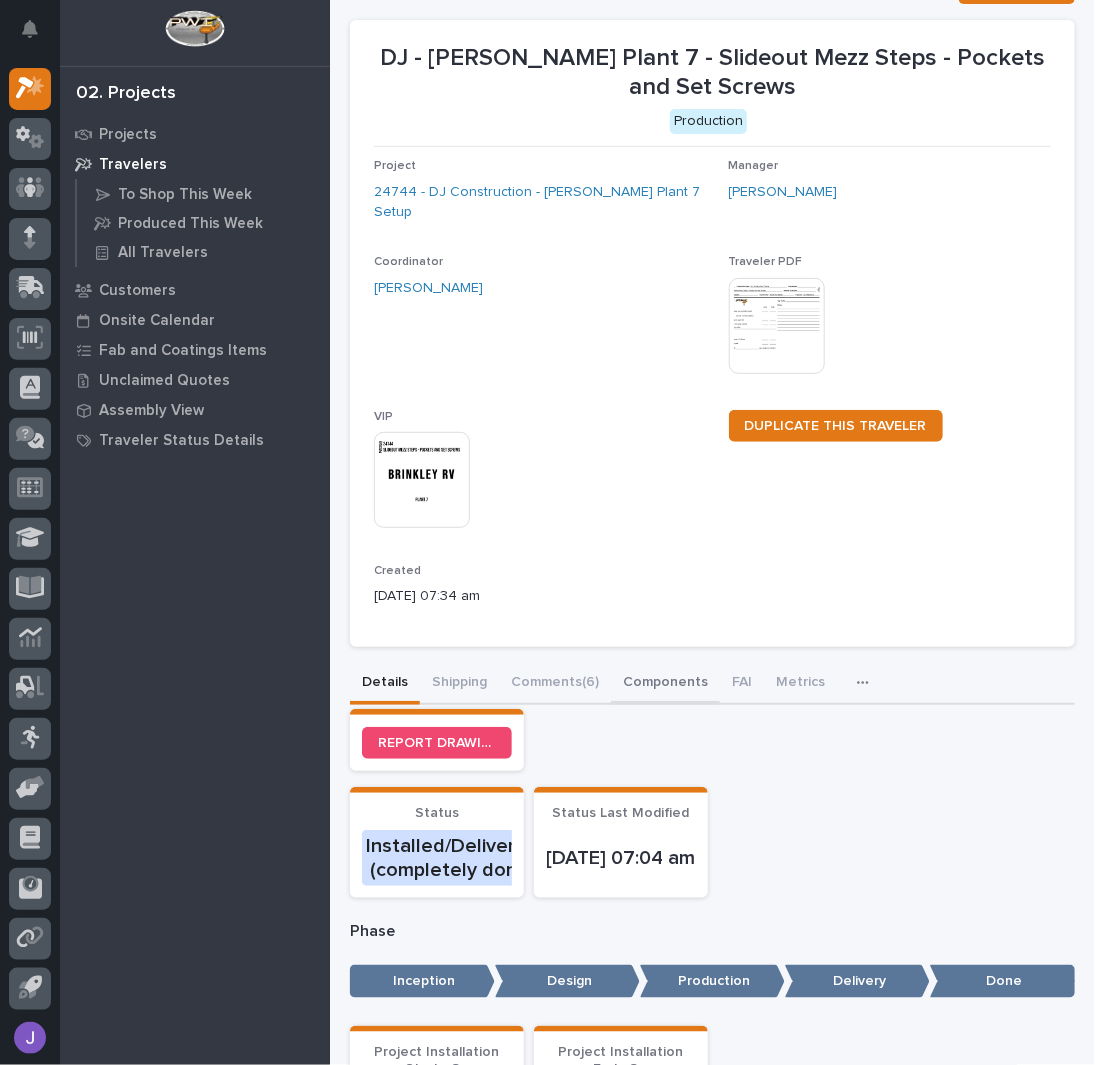 scroll, scrollTop: 0, scrollLeft: 0, axis: both 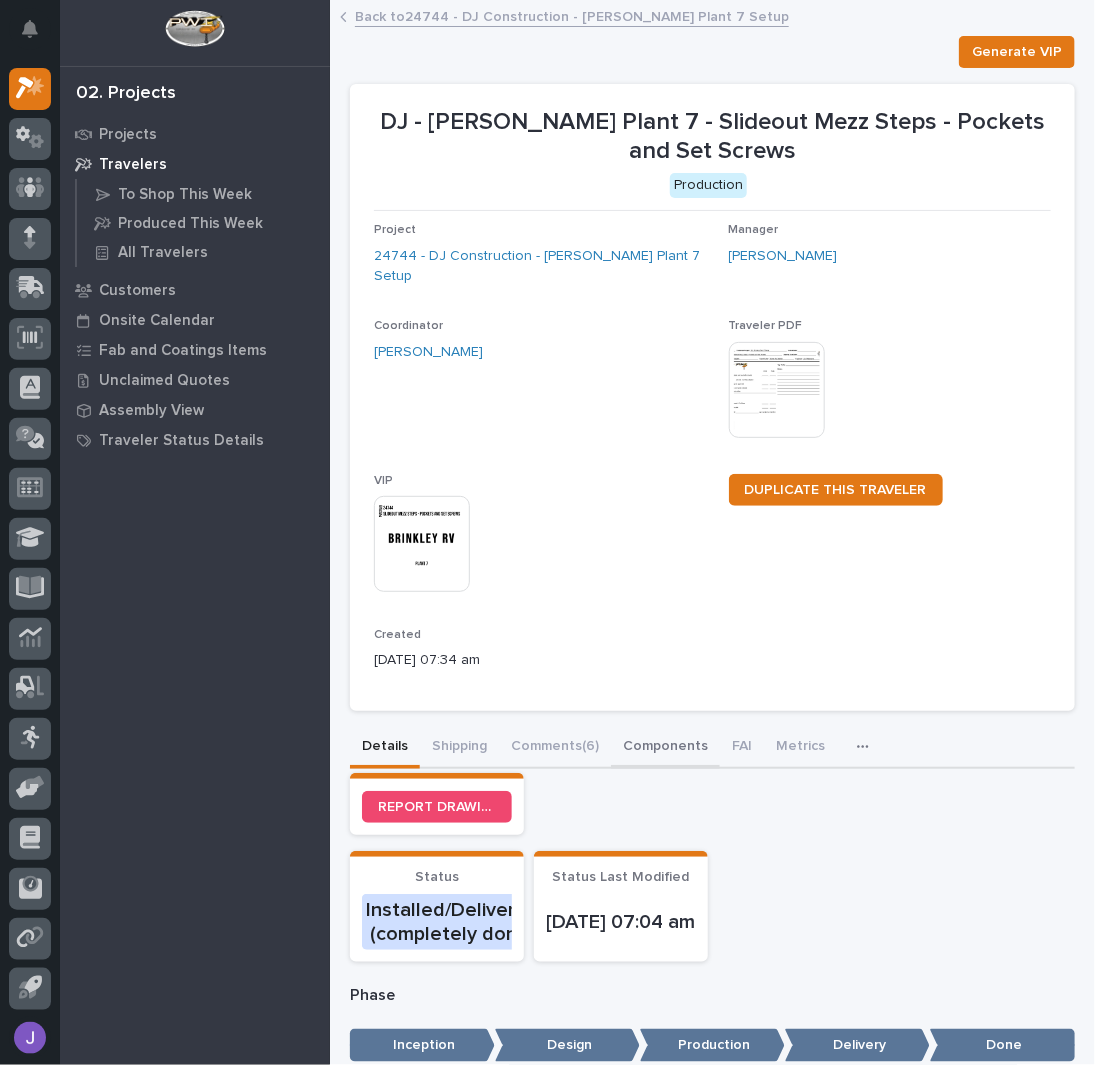 click on "Components" at bounding box center (665, 748) 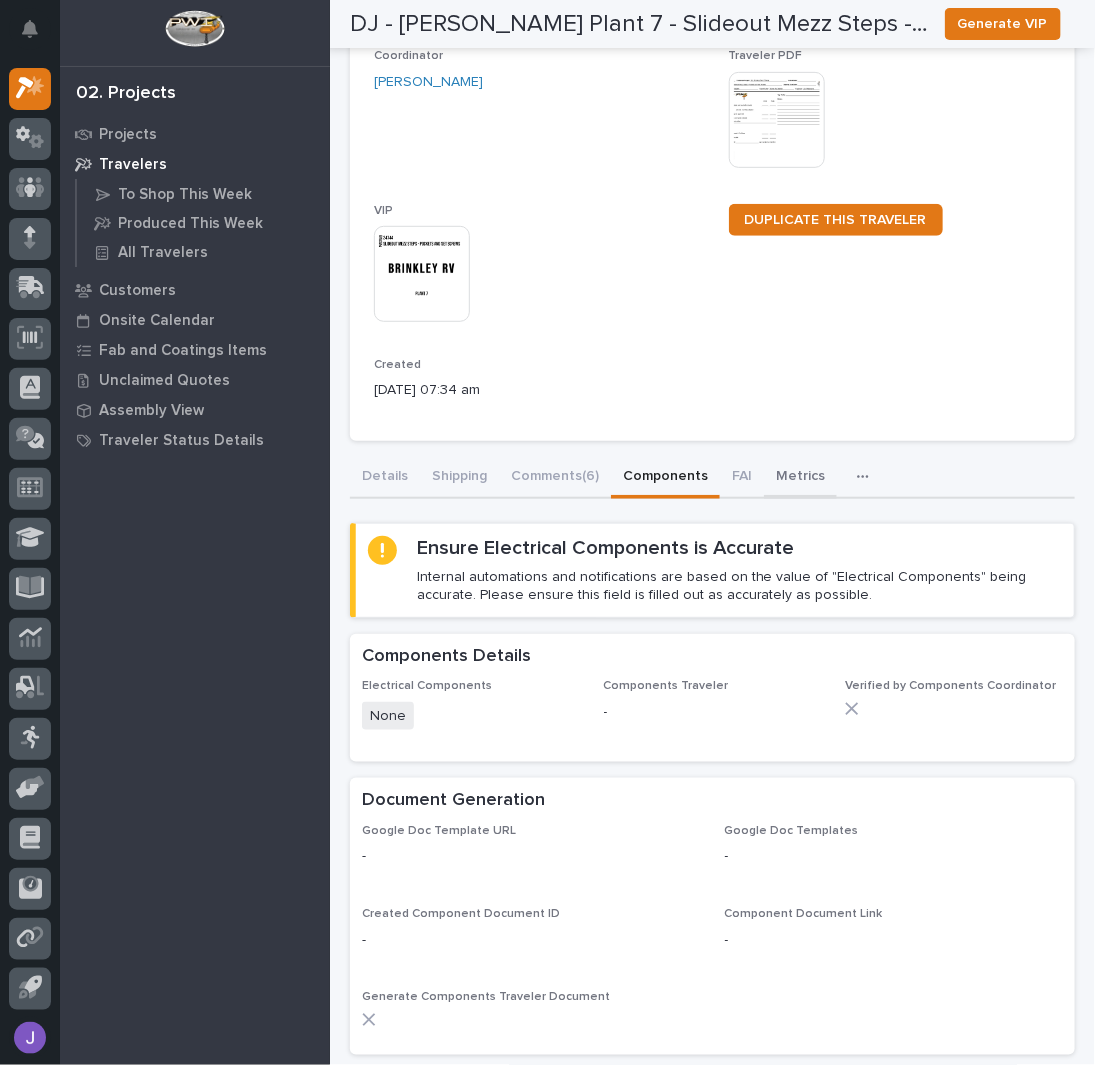 scroll, scrollTop: 0, scrollLeft: 0, axis: both 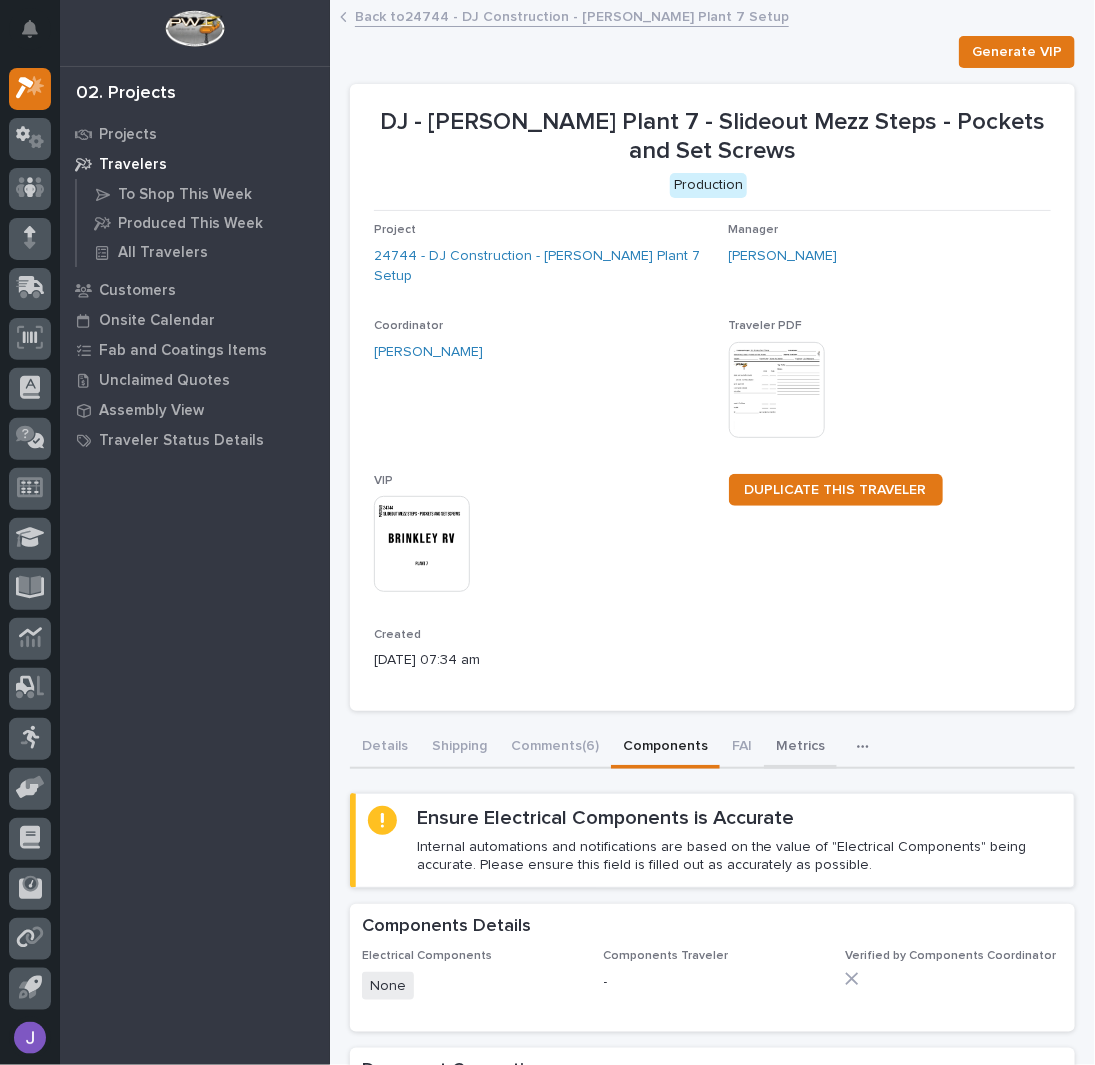 click on "Metrics" at bounding box center [800, 748] 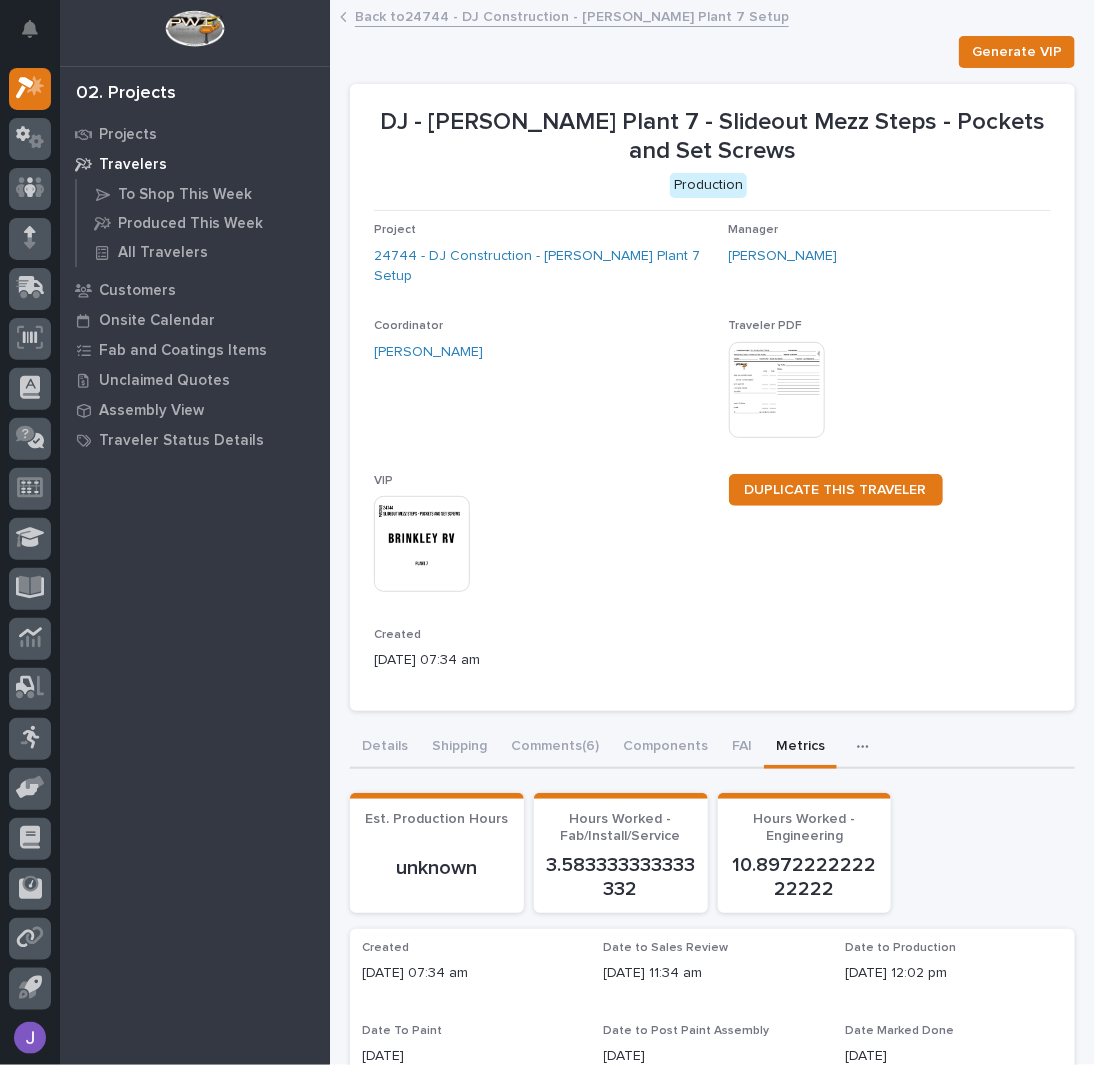 scroll, scrollTop: 500, scrollLeft: 0, axis: vertical 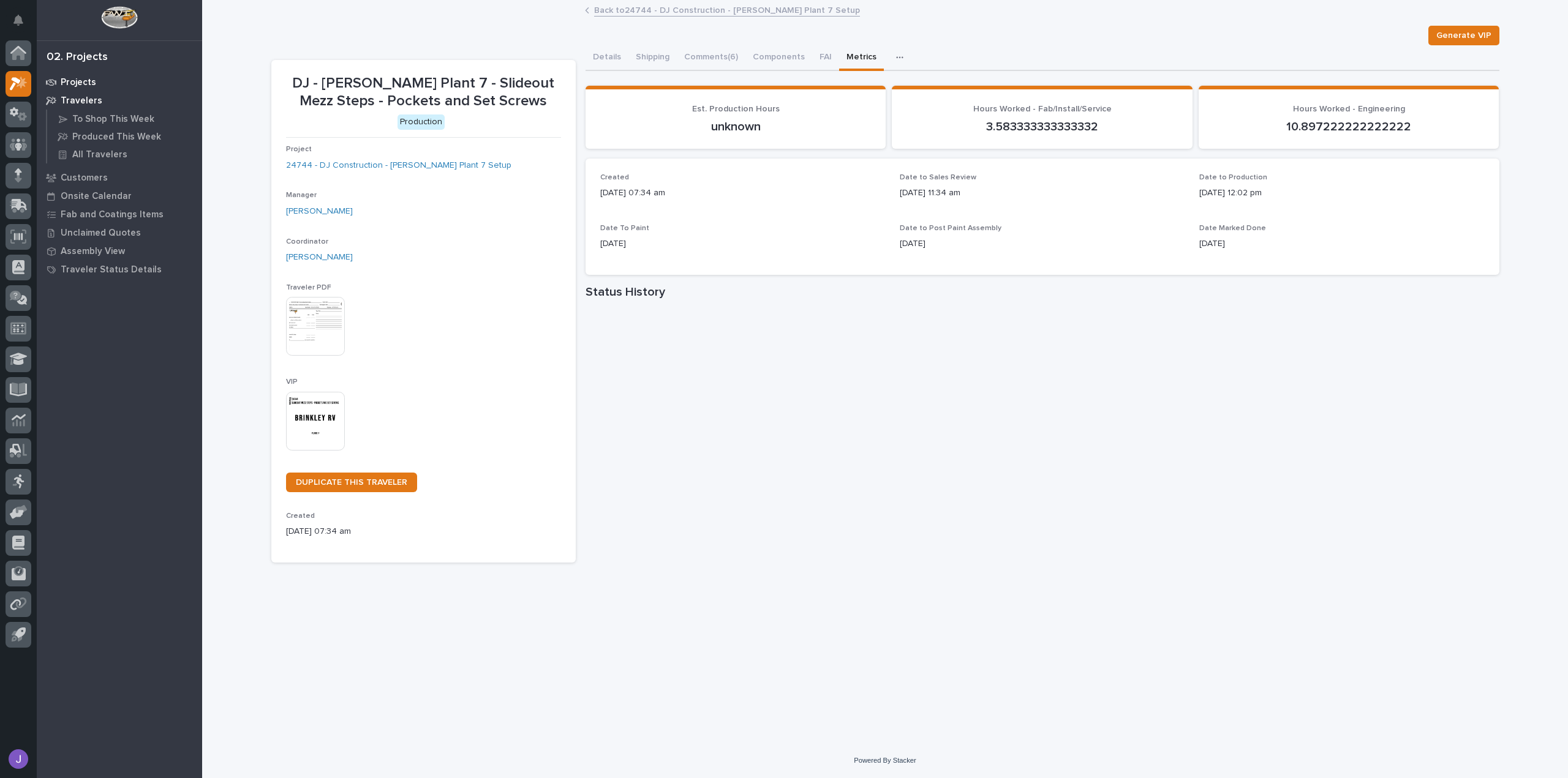 click on "Projects" at bounding box center [78, 83] 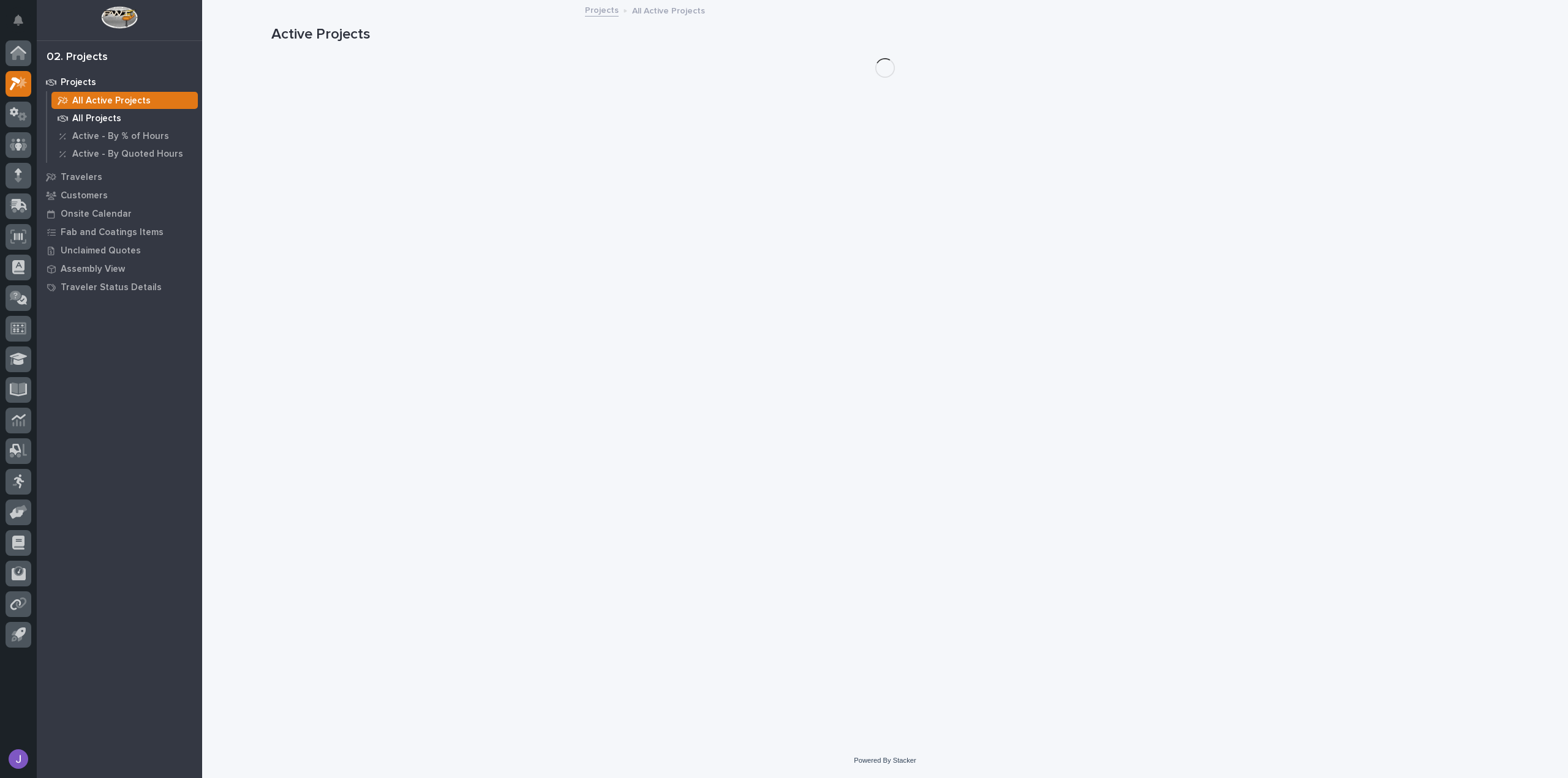 click on "All Projects" at bounding box center (124, 118) 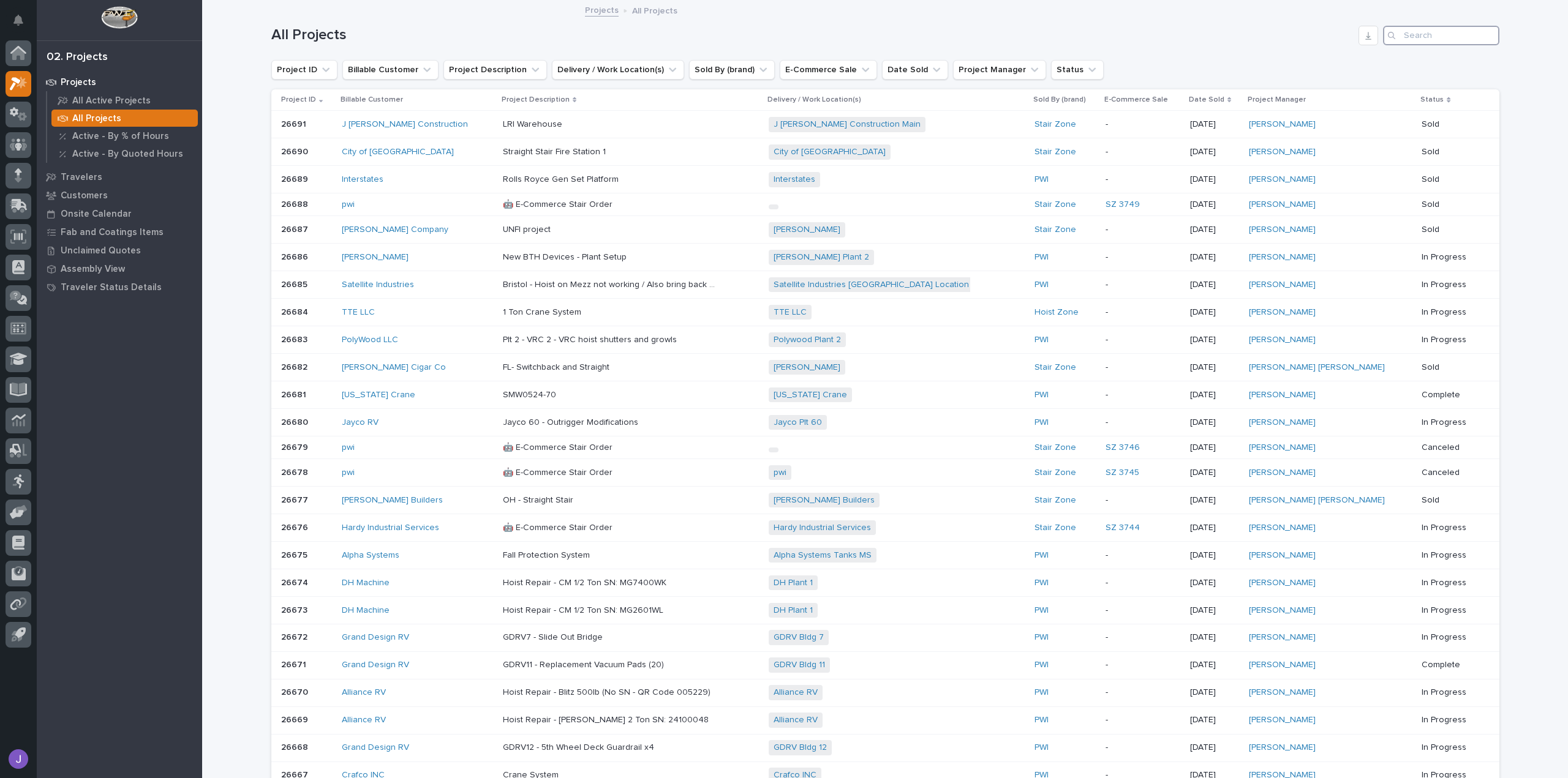 click at bounding box center [1441, 36] 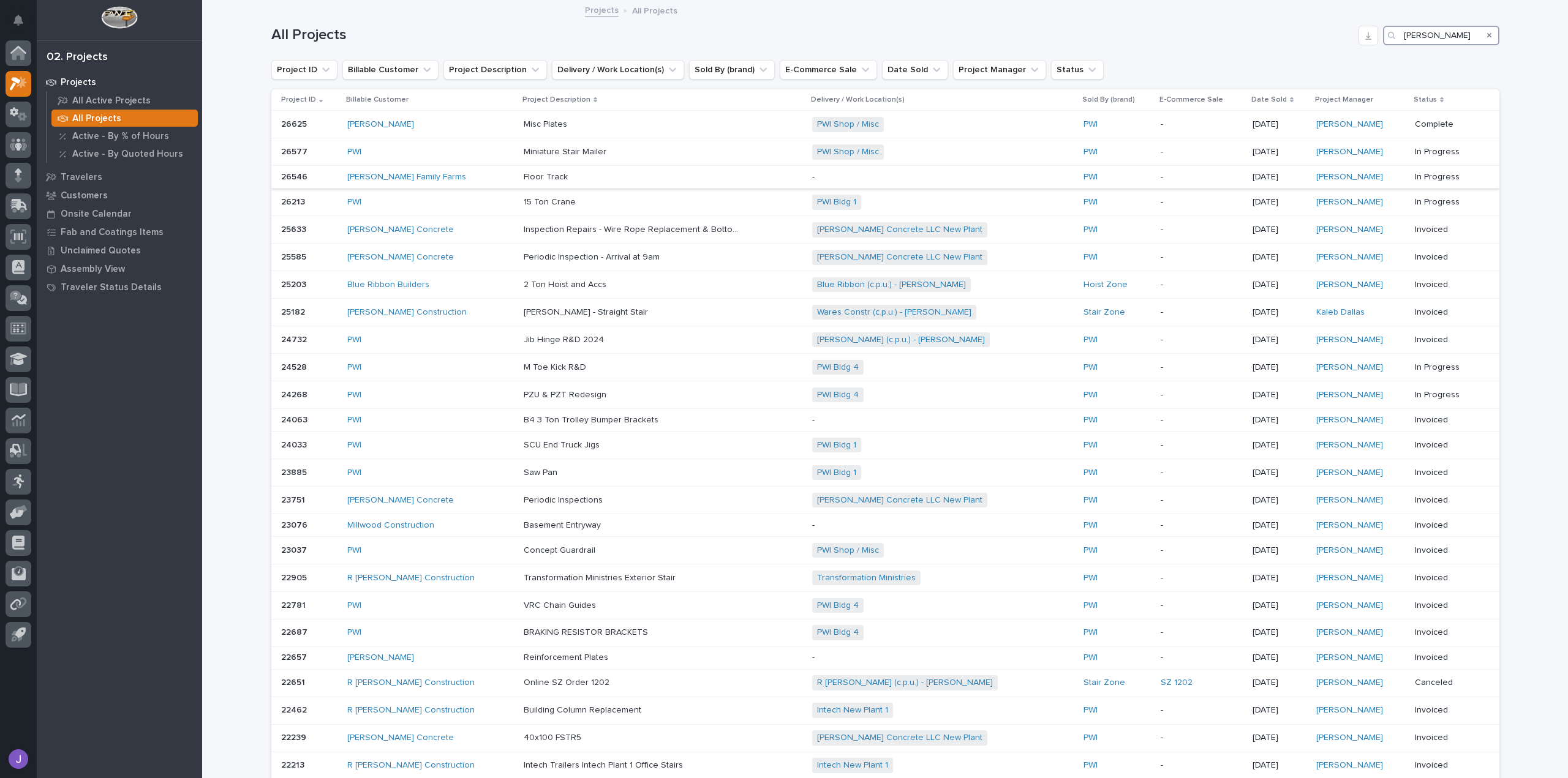 type on "yoder" 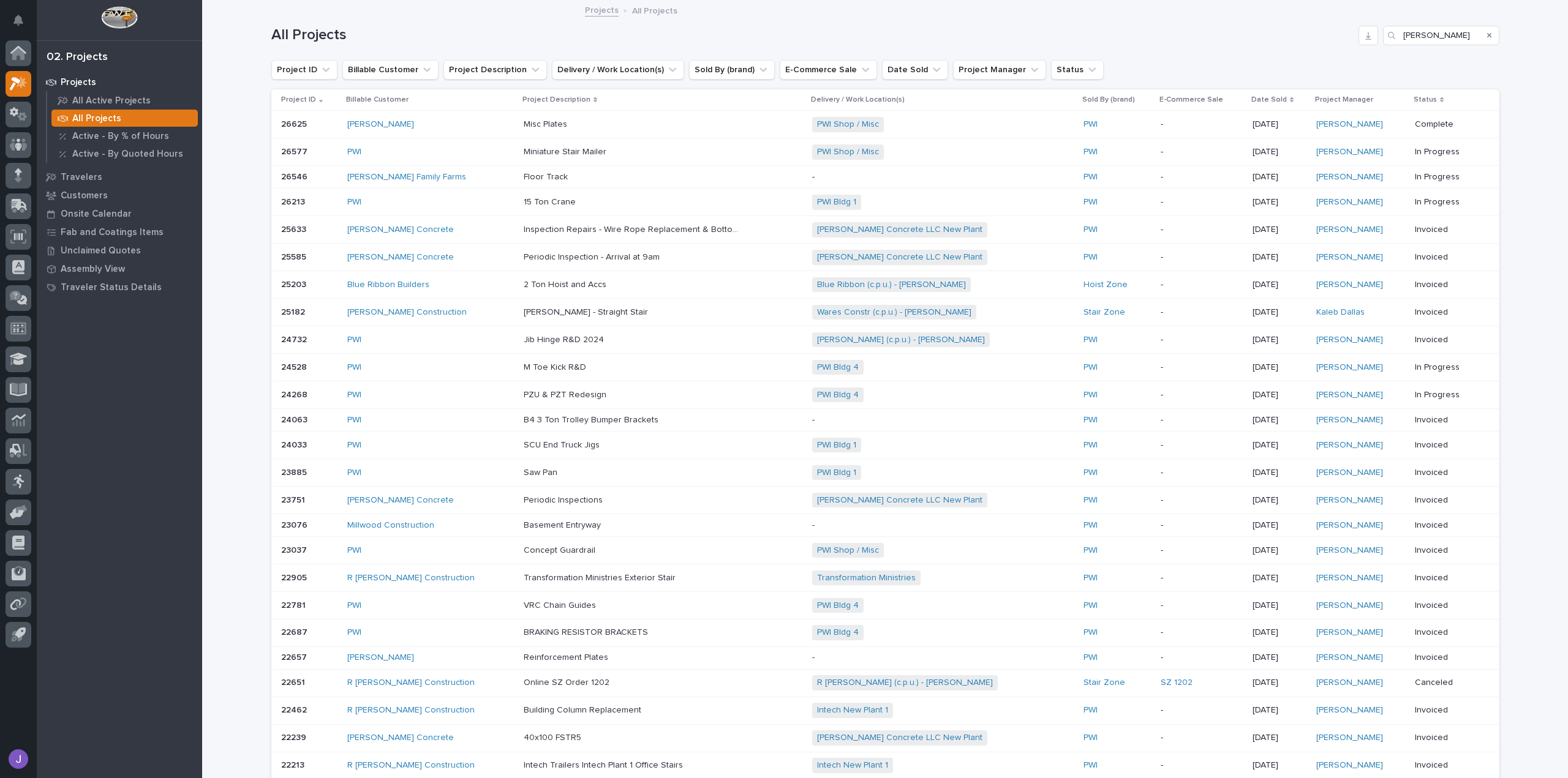 click on "Yoder Family Farms" at bounding box center [431, 177] 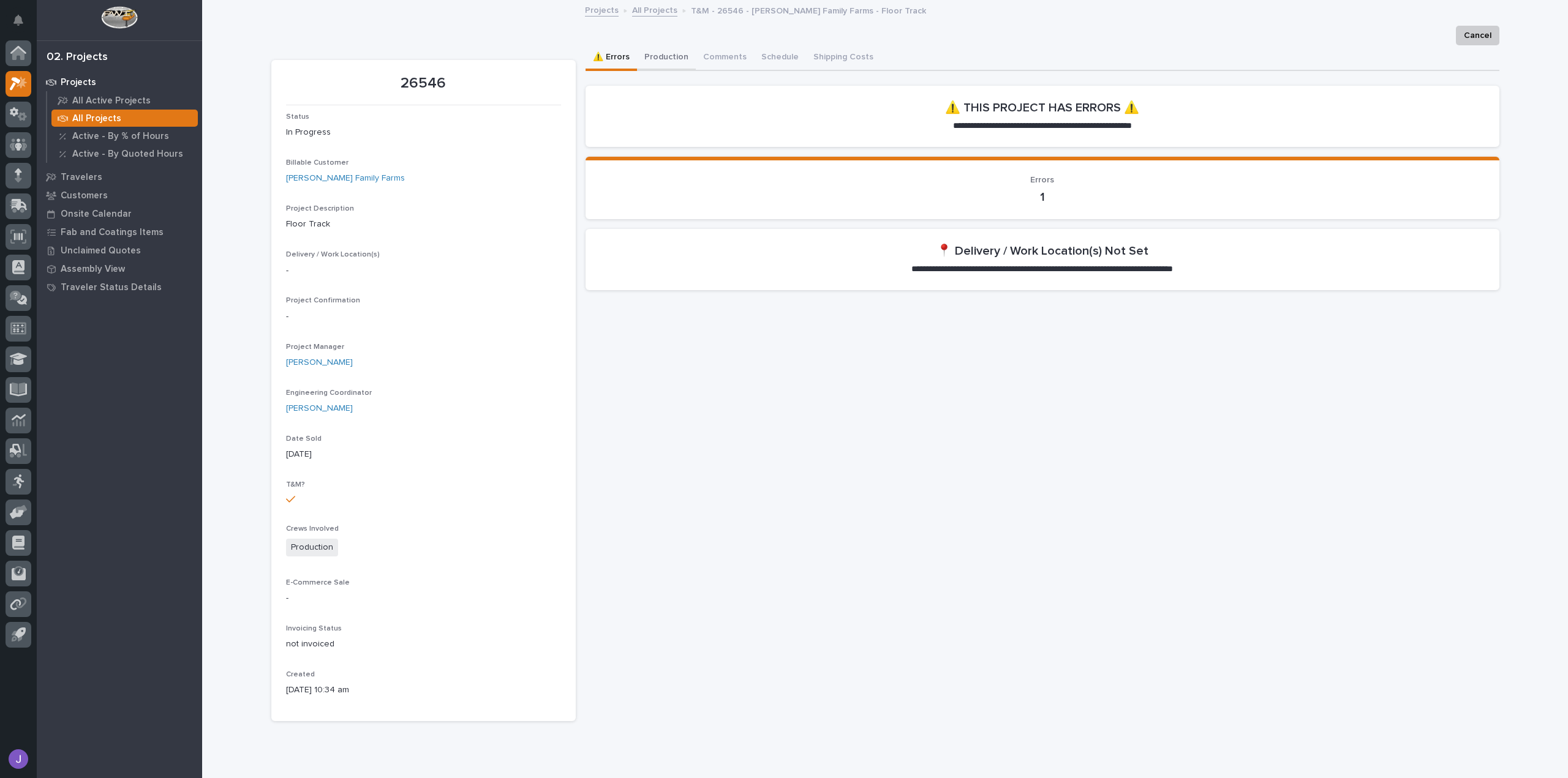 click on "Production" at bounding box center (666, 58) 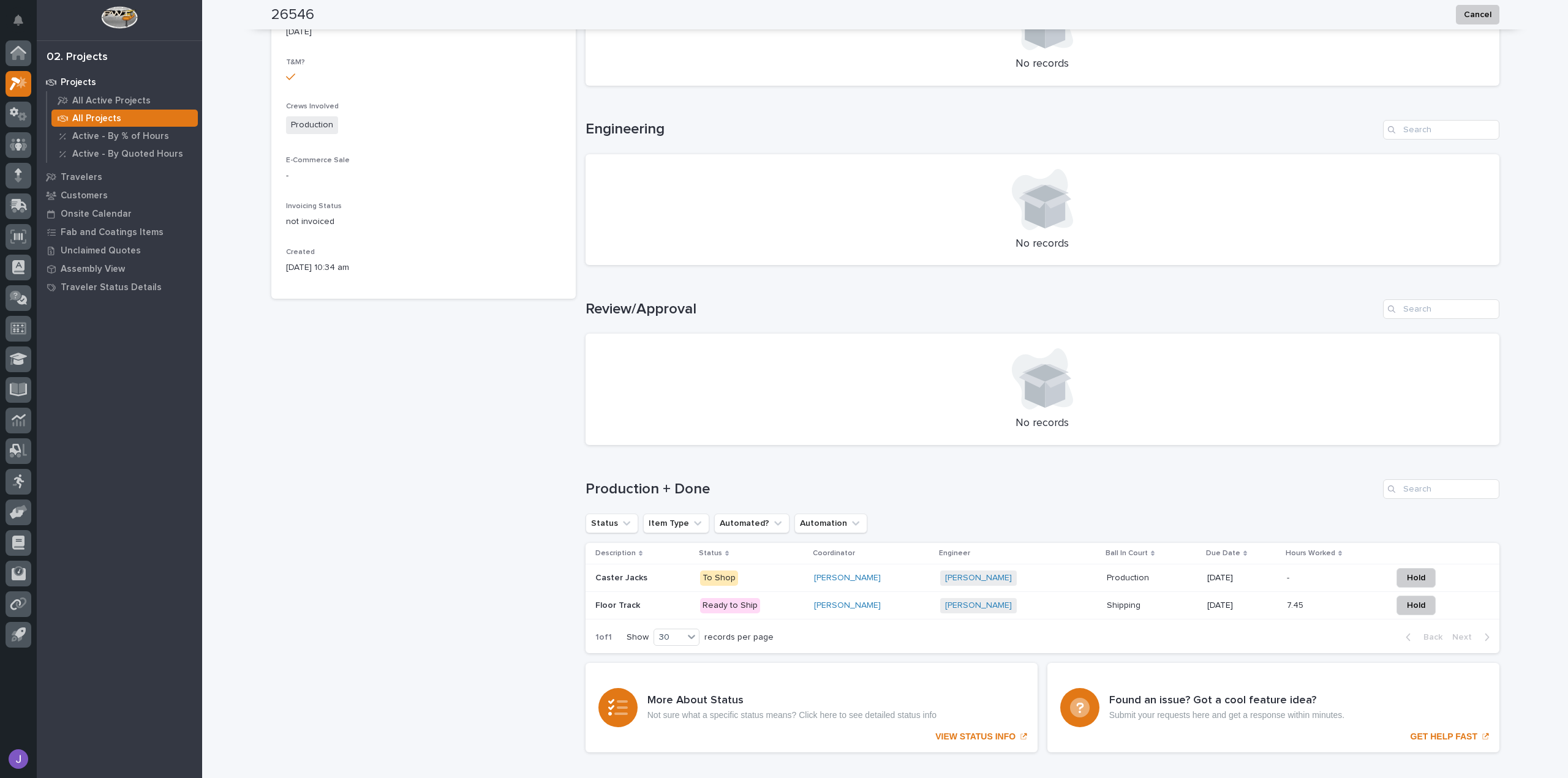 scroll, scrollTop: 501, scrollLeft: 0, axis: vertical 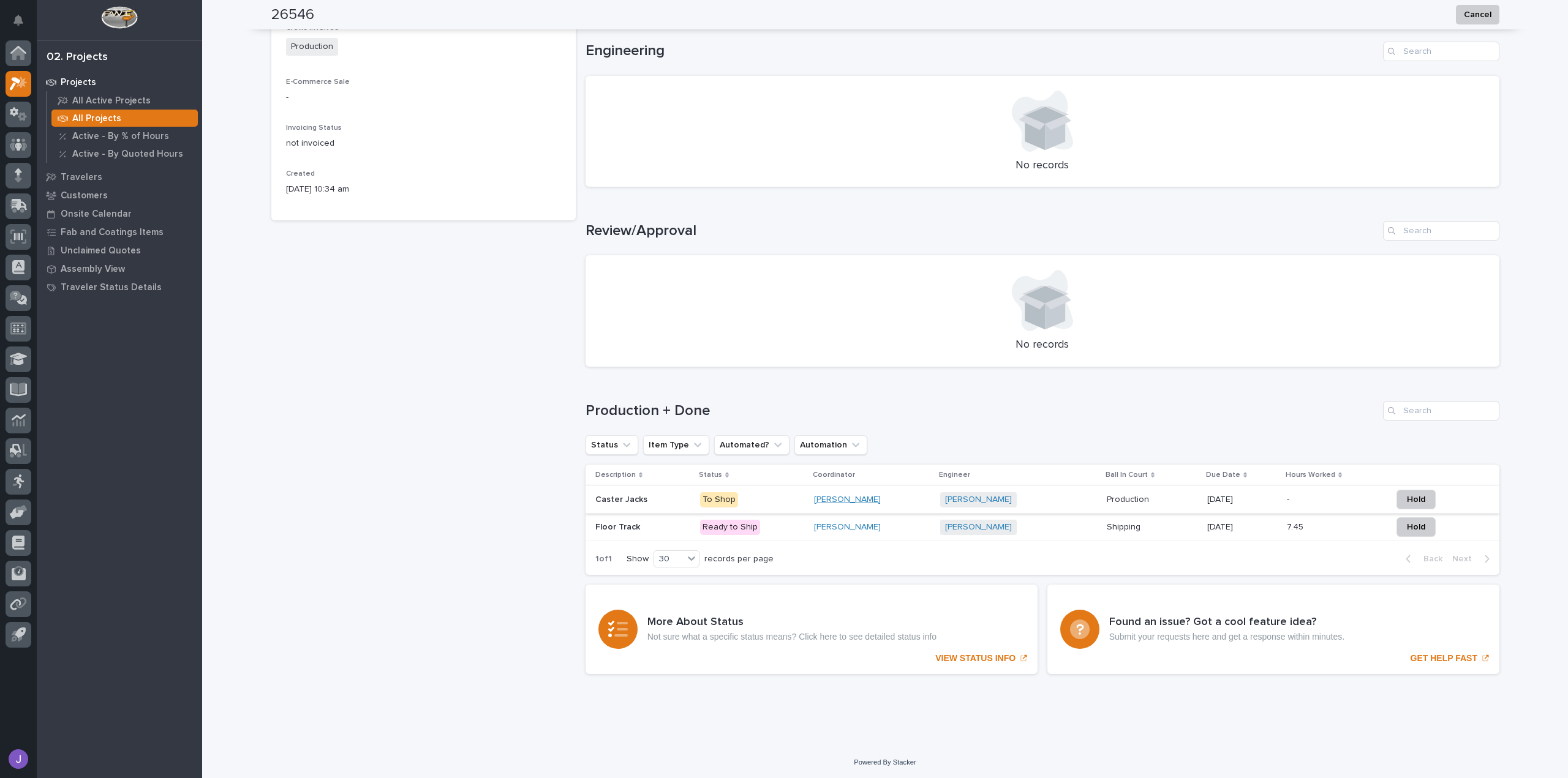 click on "Darren Miller" at bounding box center [847, 499] 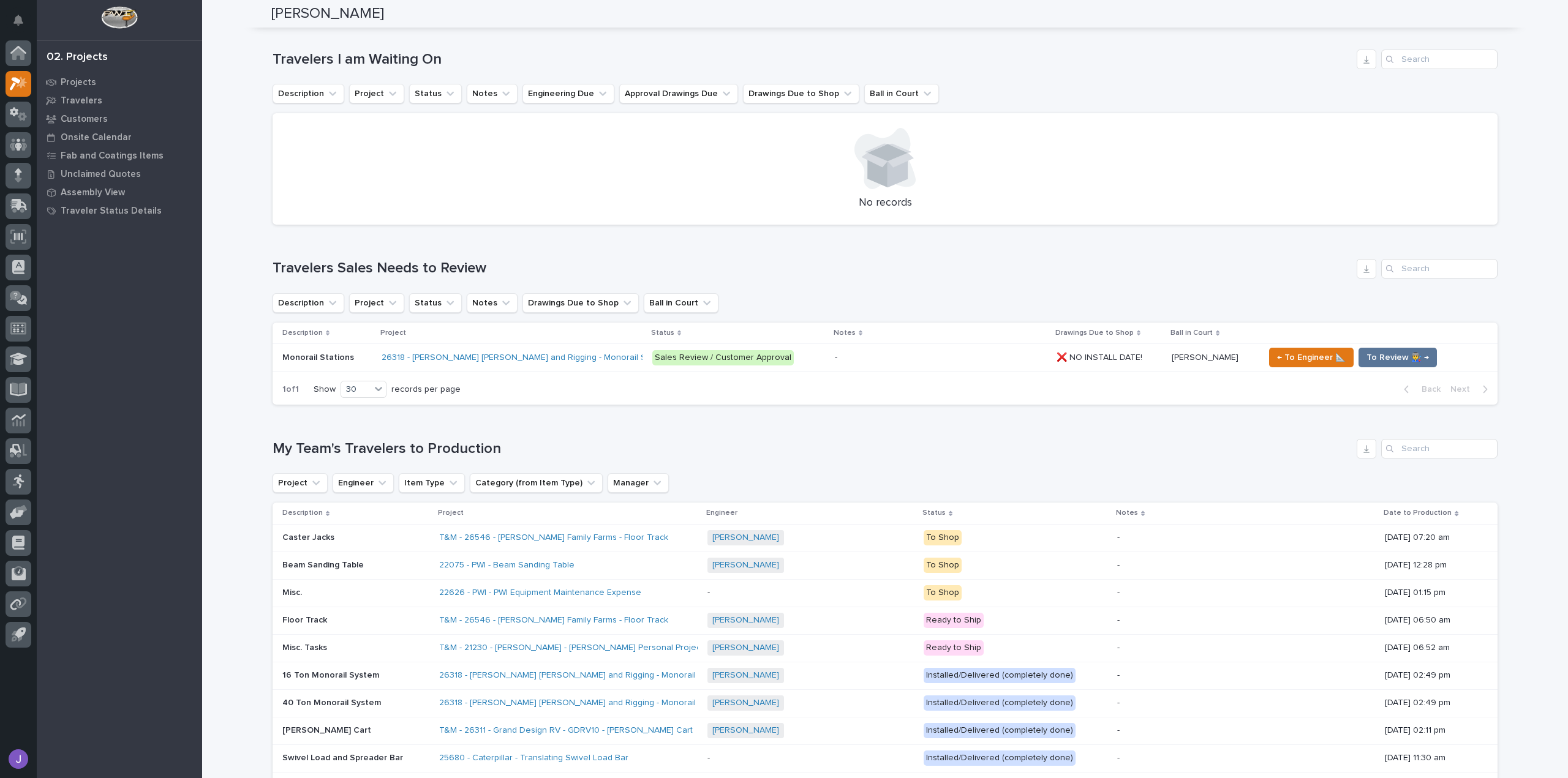 scroll, scrollTop: 735, scrollLeft: 0, axis: vertical 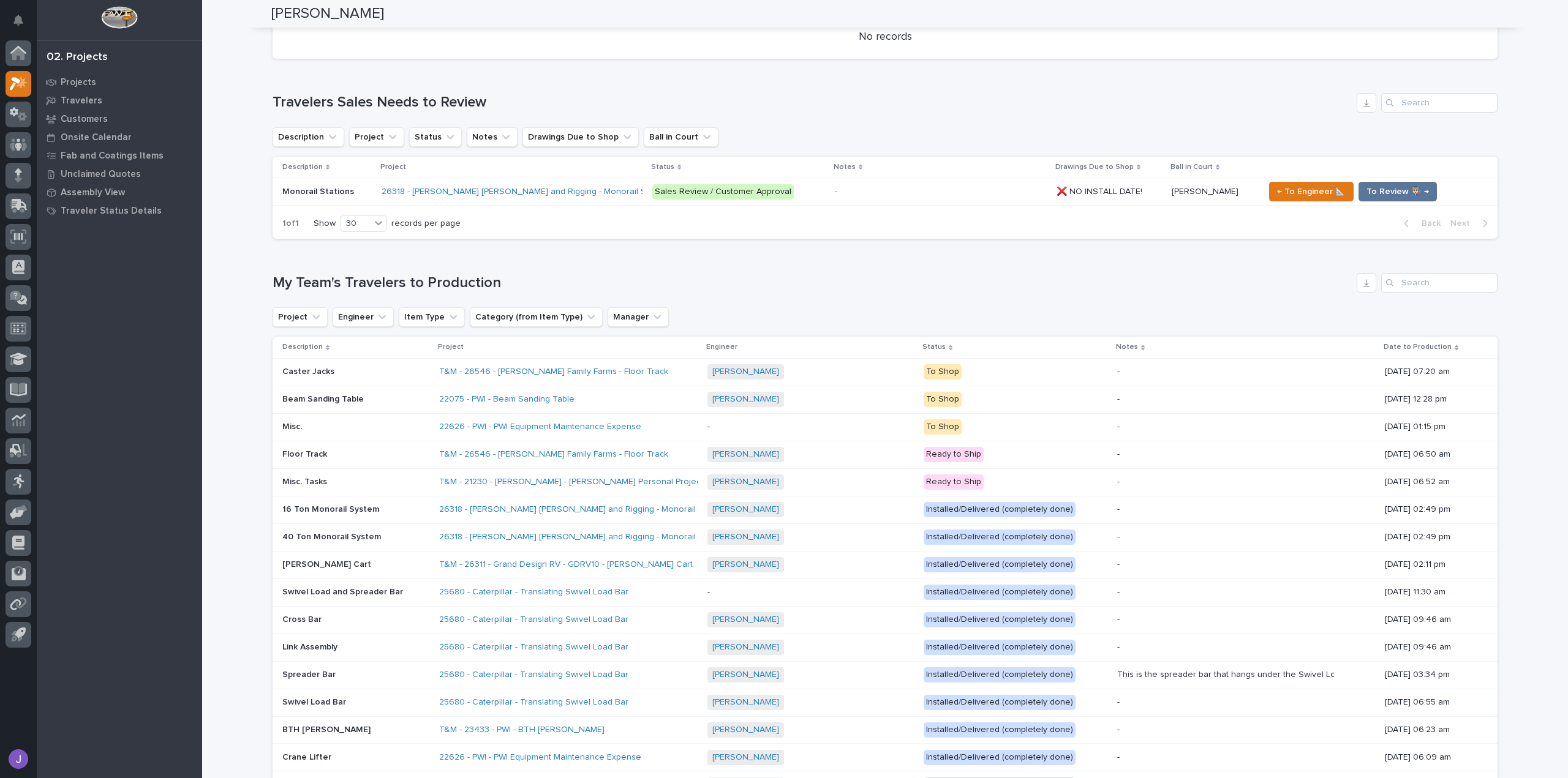 click on "T&M - 26546 - Yoder Family Farms - Floor Track" at bounding box center [568, 372] 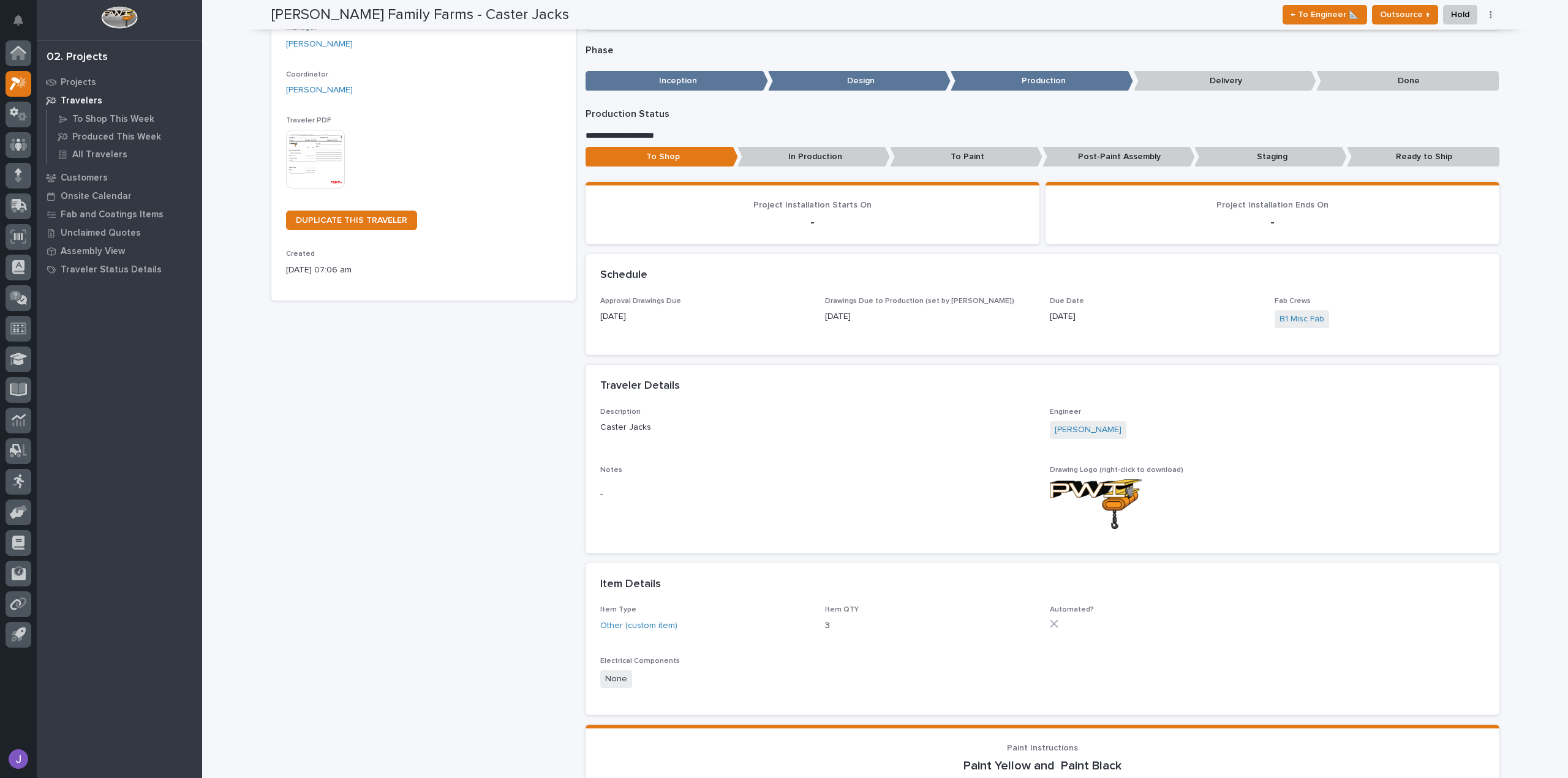 scroll, scrollTop: 0, scrollLeft: 0, axis: both 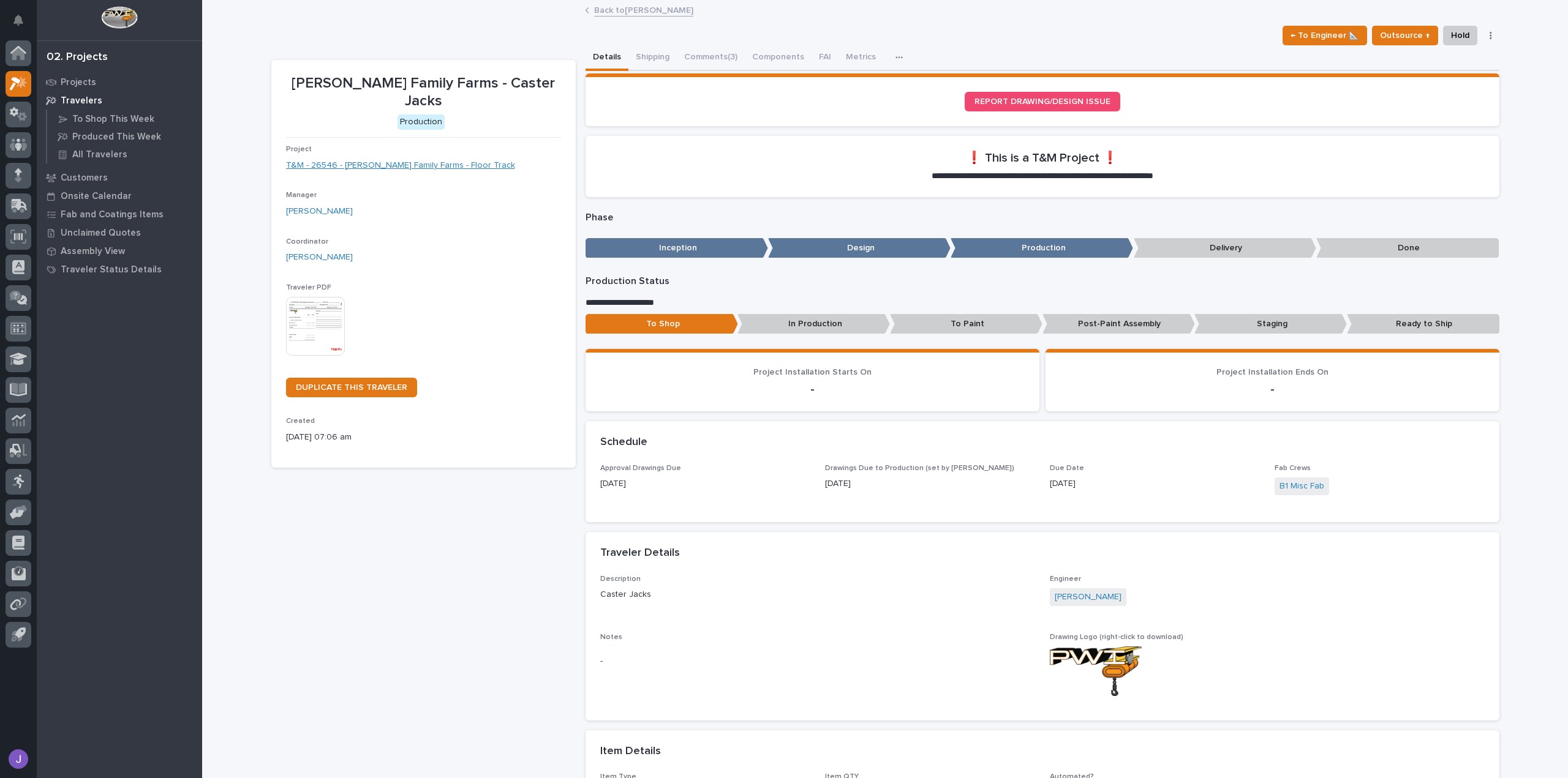 click on "T&M - 26546 - Yoder Family Farms - Floor Track" at bounding box center (401, 165) 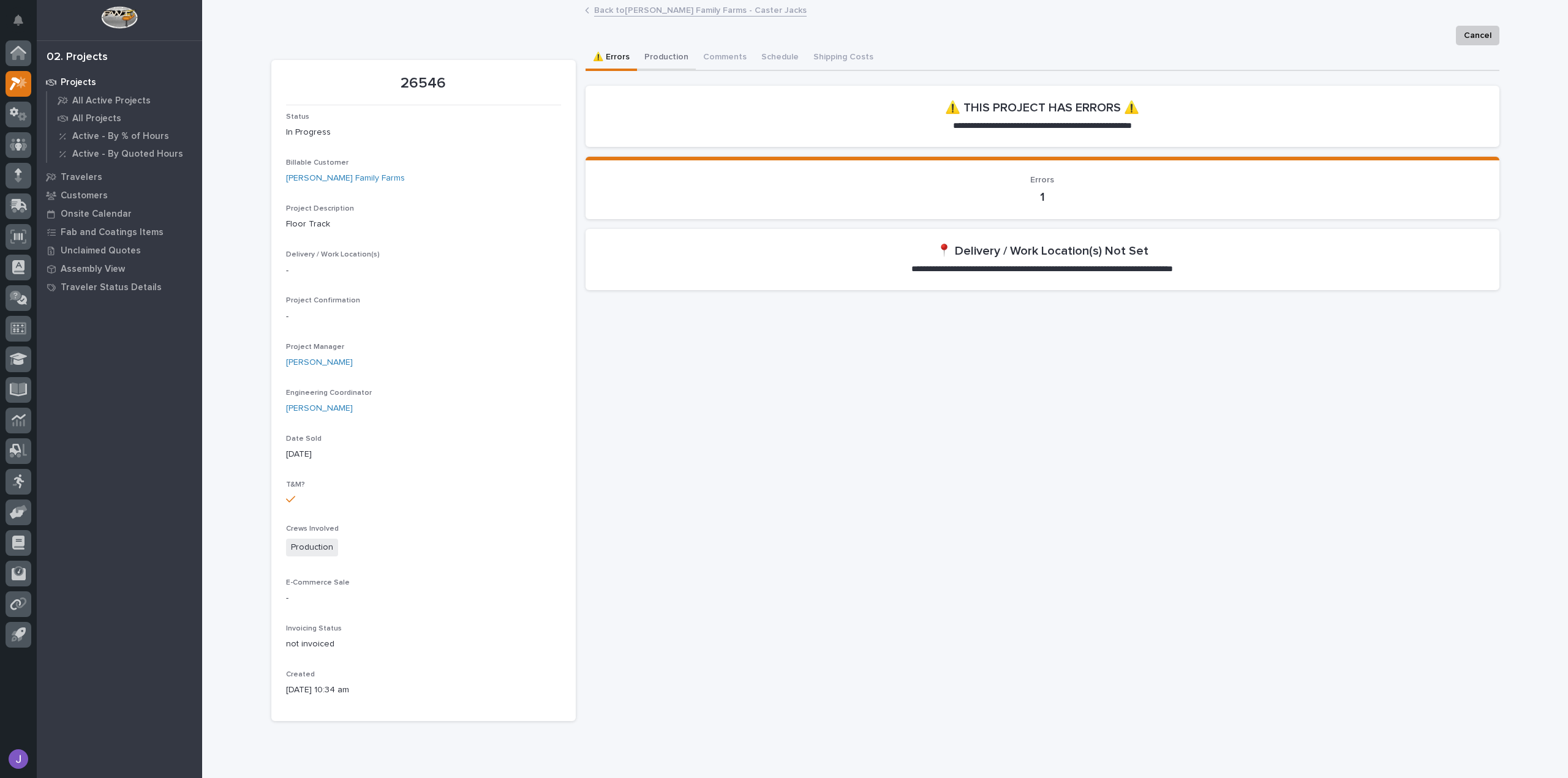 click on "Production" at bounding box center (666, 58) 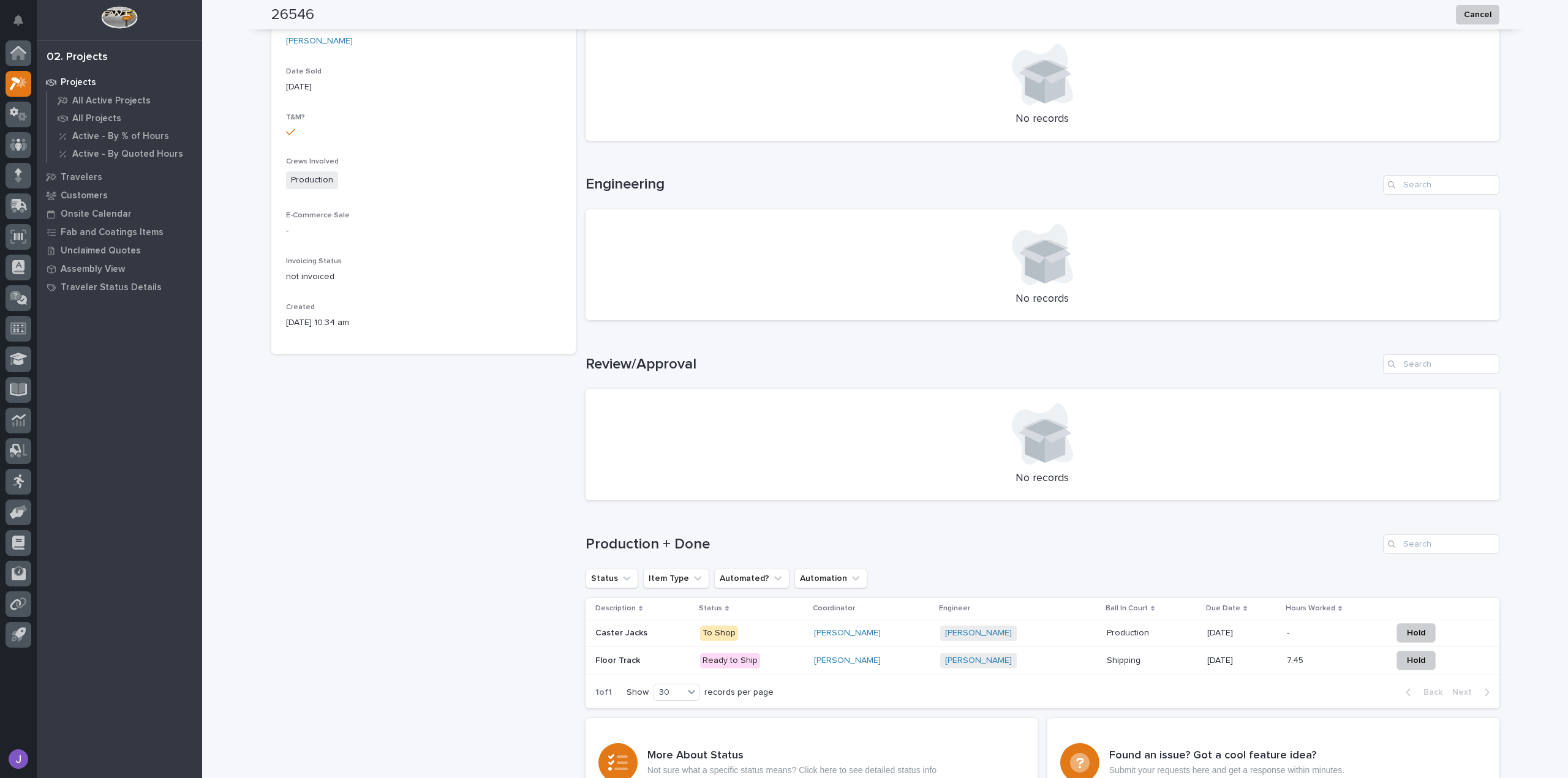 scroll, scrollTop: 501, scrollLeft: 0, axis: vertical 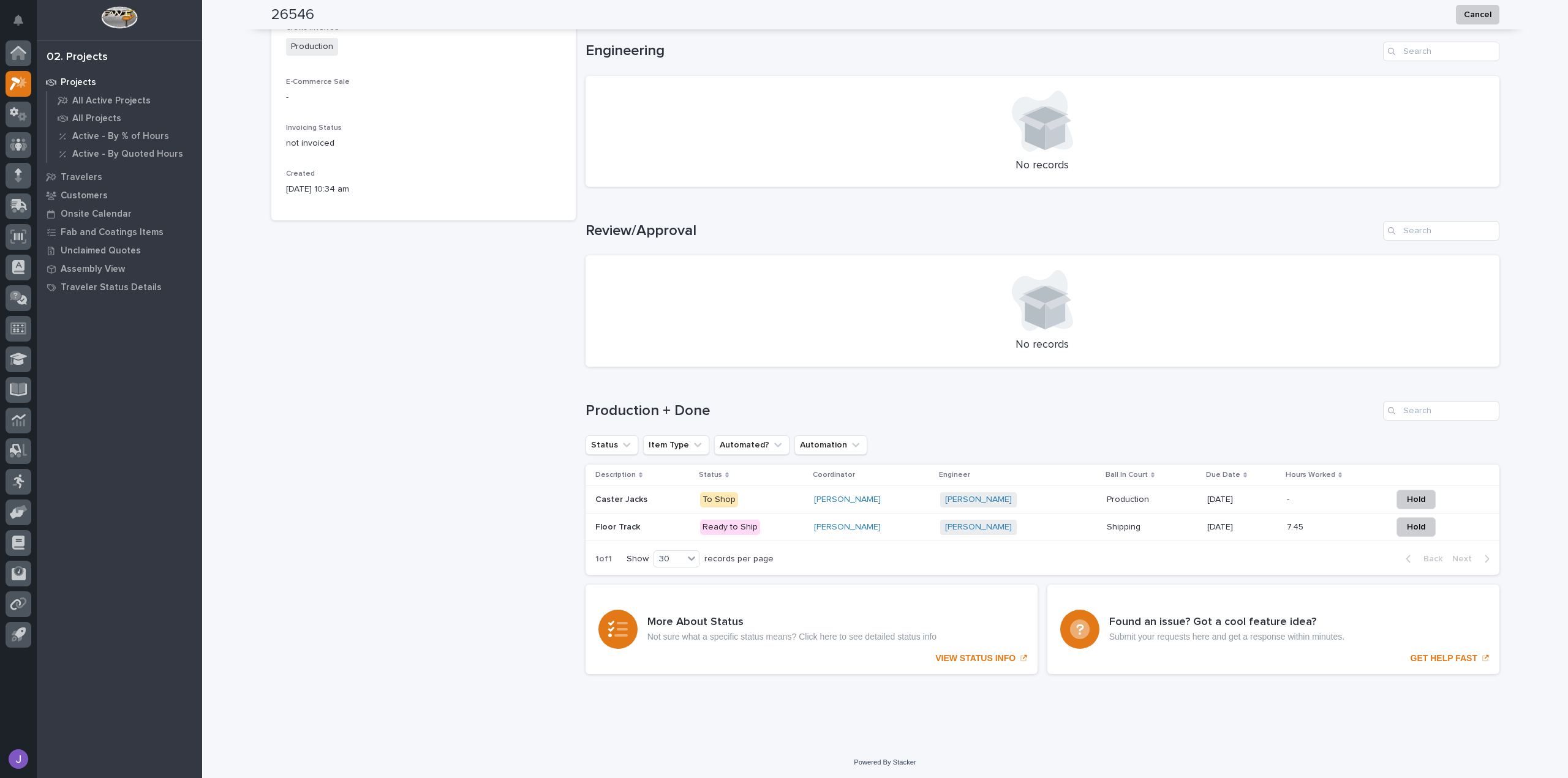 click on "Ready to Ship" at bounding box center [752, 527] 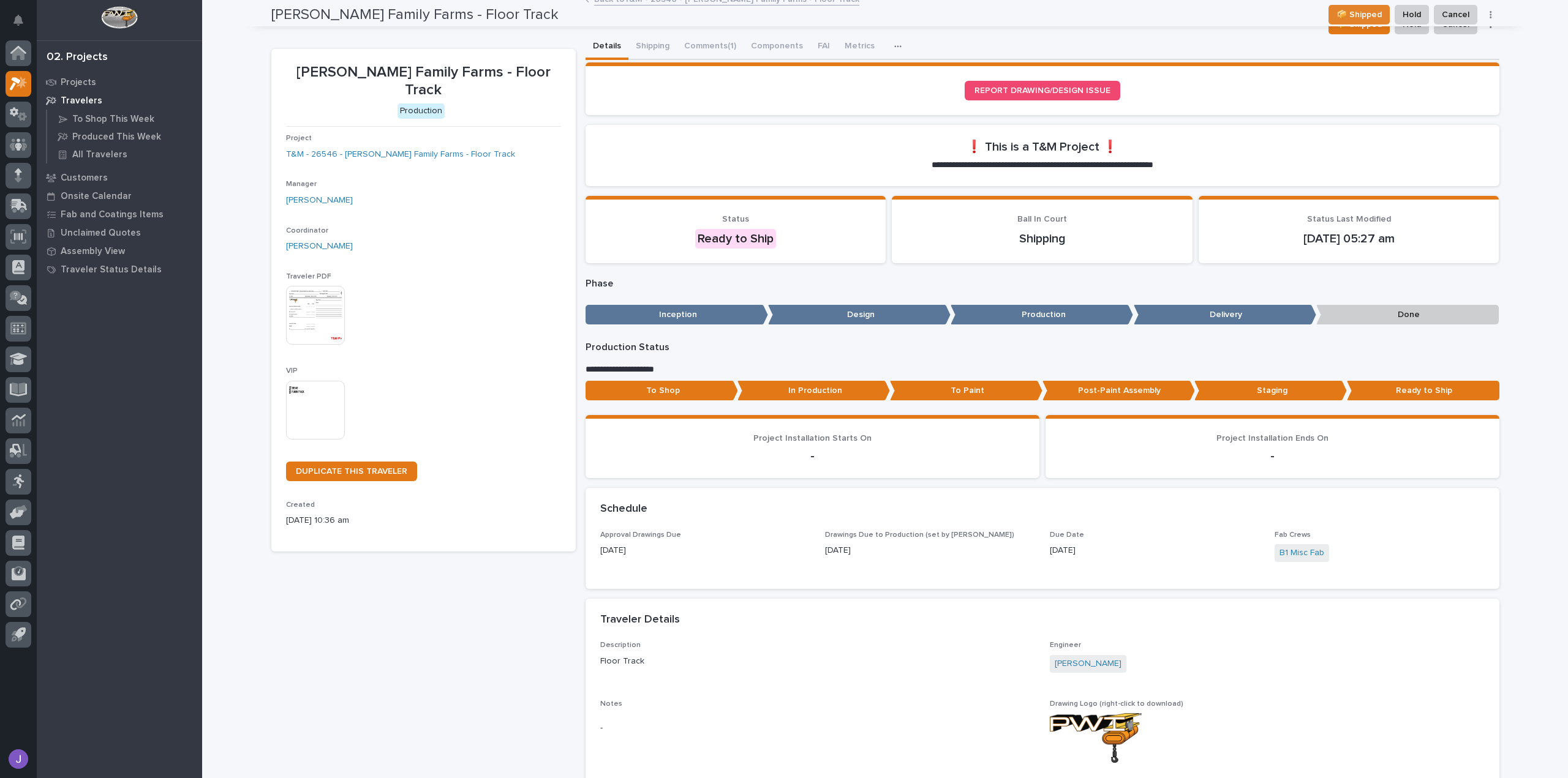 scroll, scrollTop: 0, scrollLeft: 0, axis: both 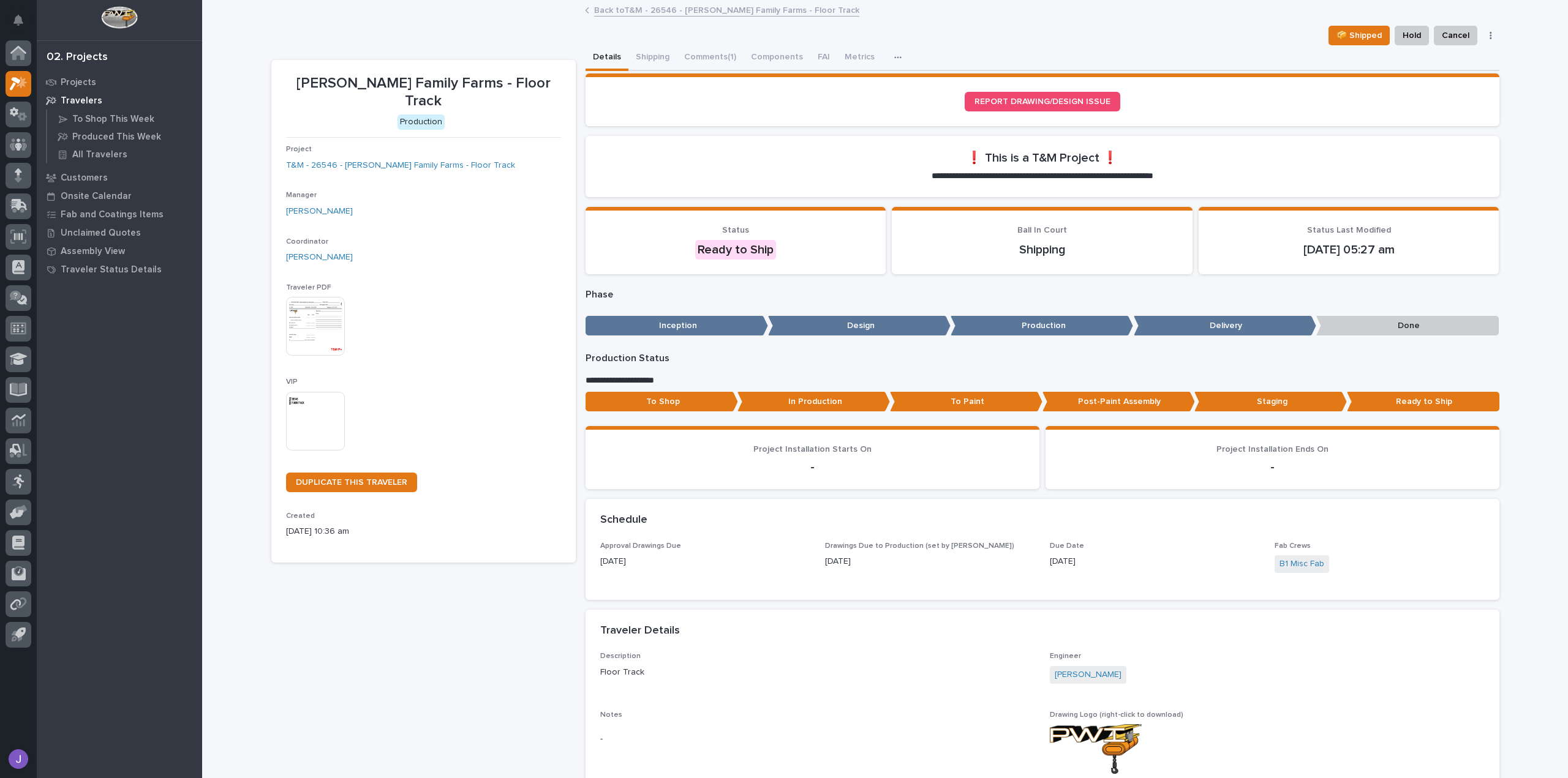 click on "Production" at bounding box center (1042, 326) 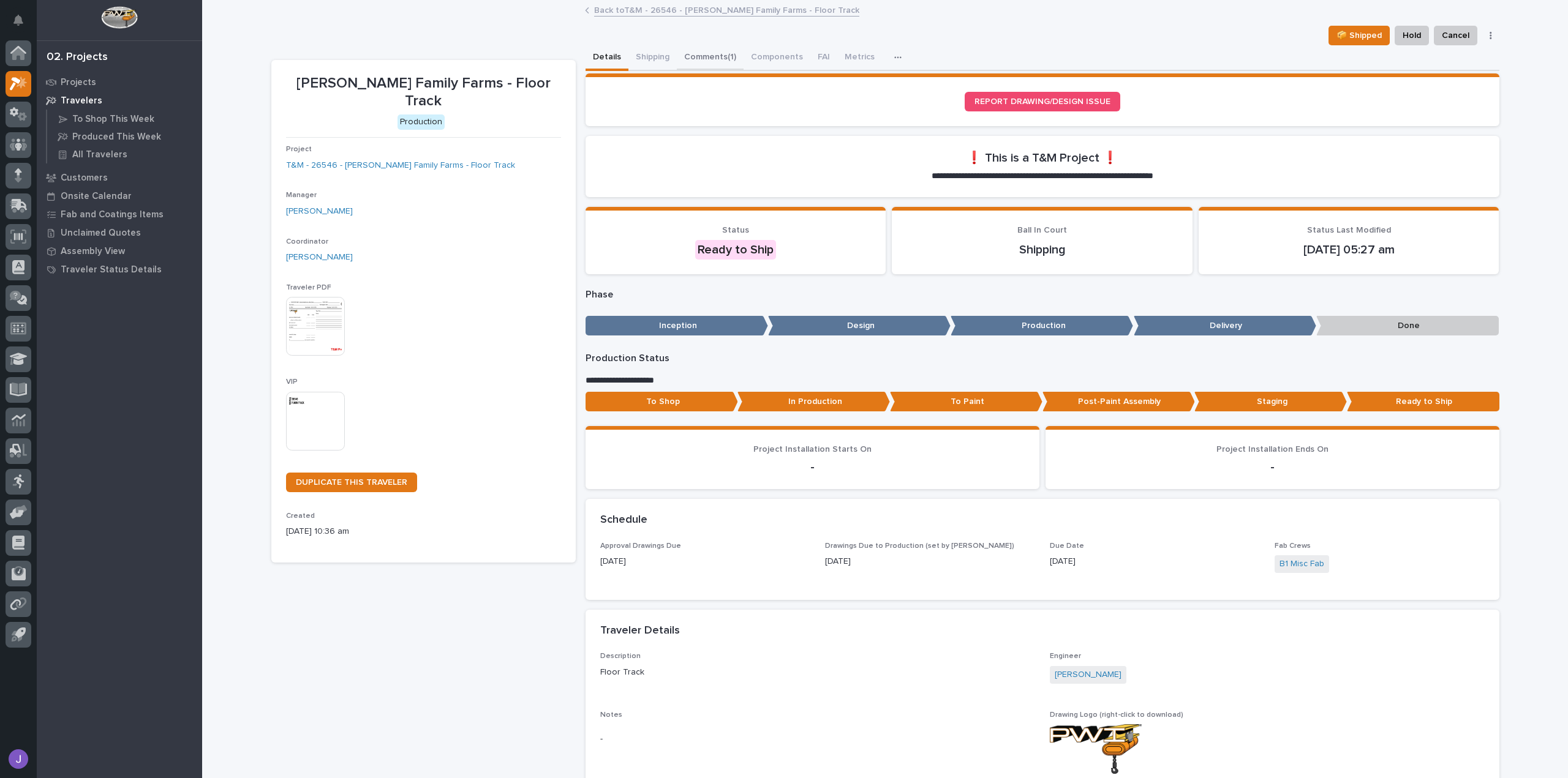 click on "Comments  (1)" at bounding box center (710, 58) 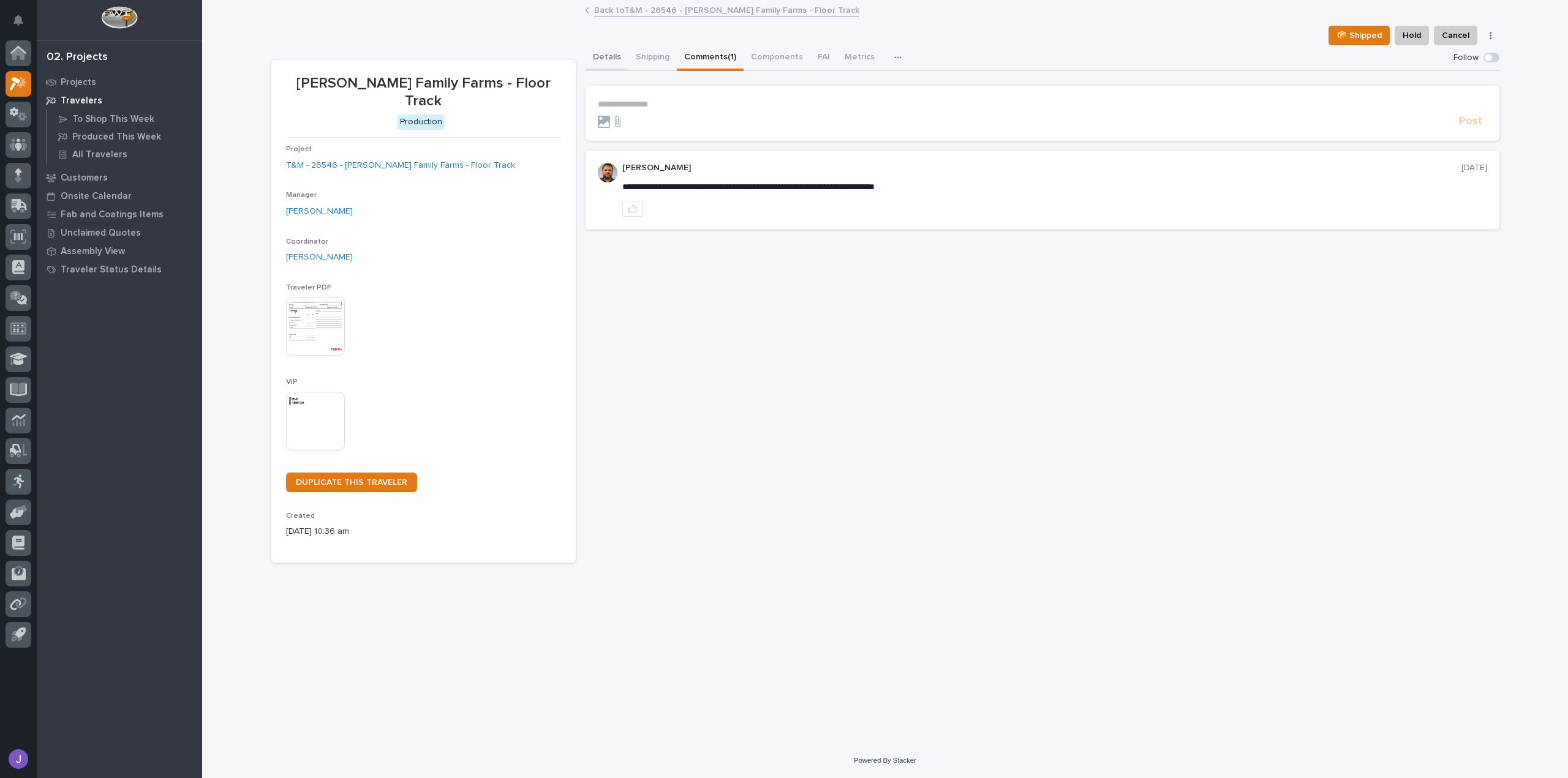 click on "Details" at bounding box center [607, 58] 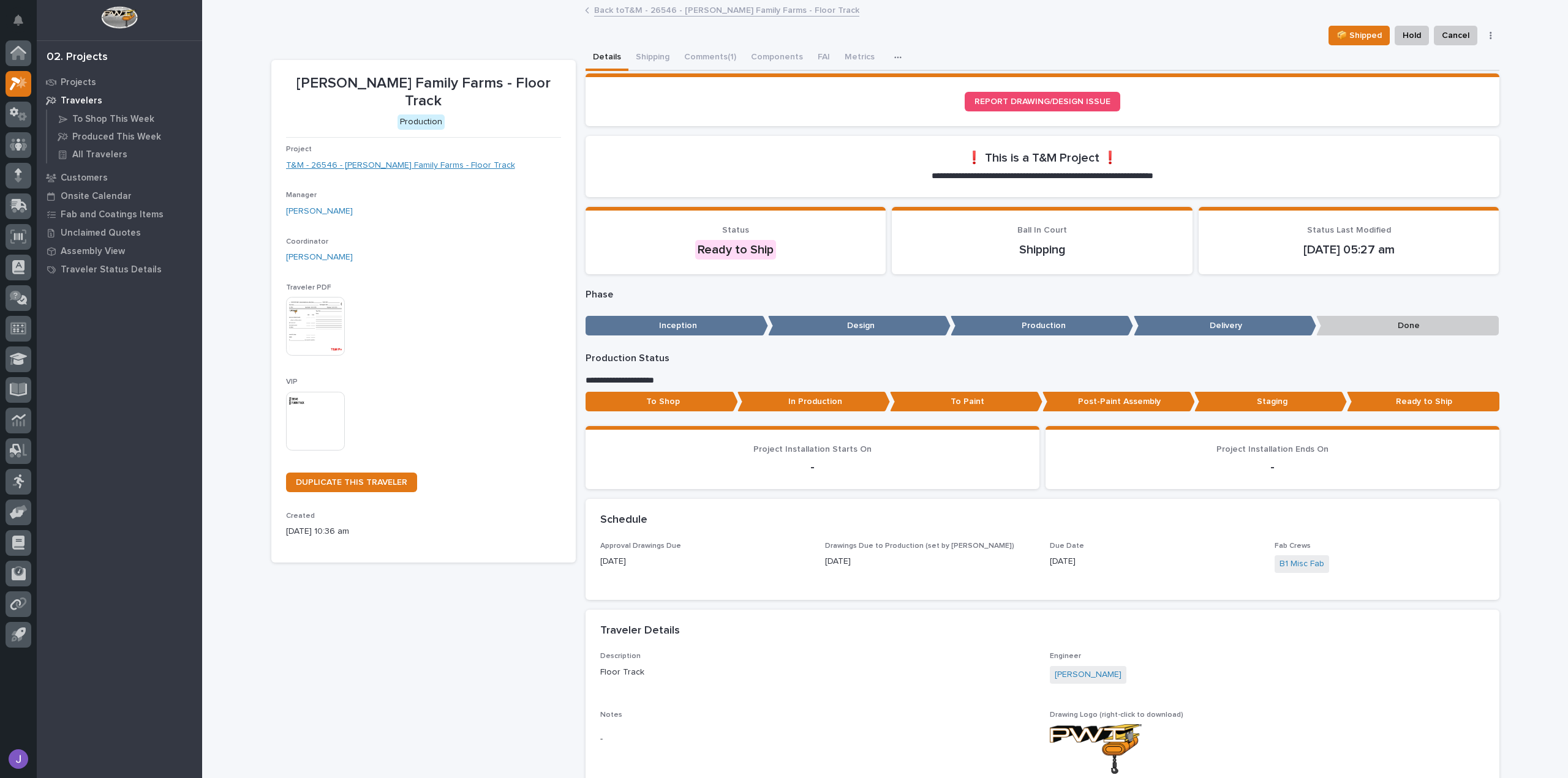 click on "T&M - 26546 - Yoder Family Farms - Floor Track" at bounding box center (401, 165) 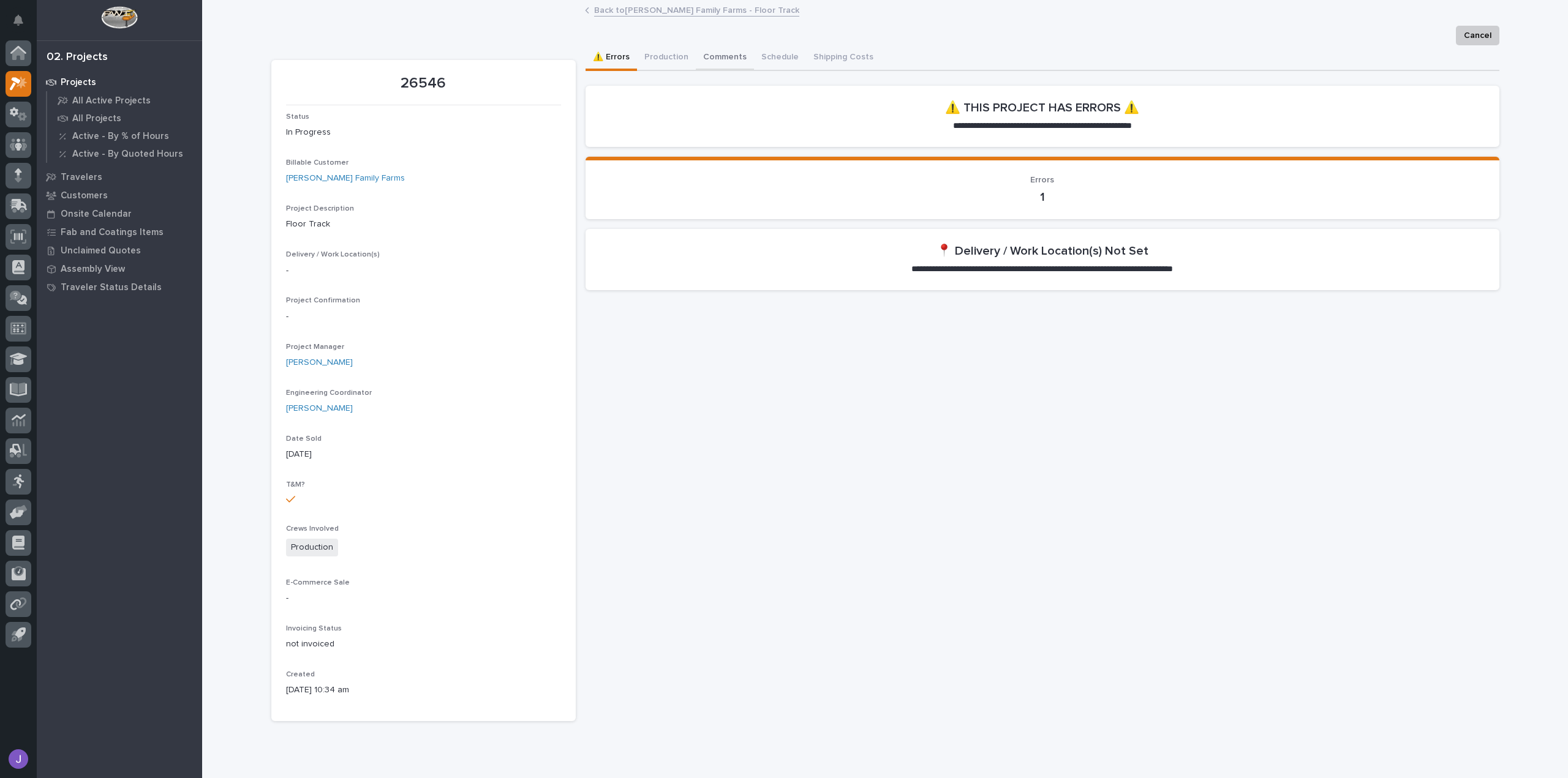 click on "Comments" at bounding box center (725, 58) 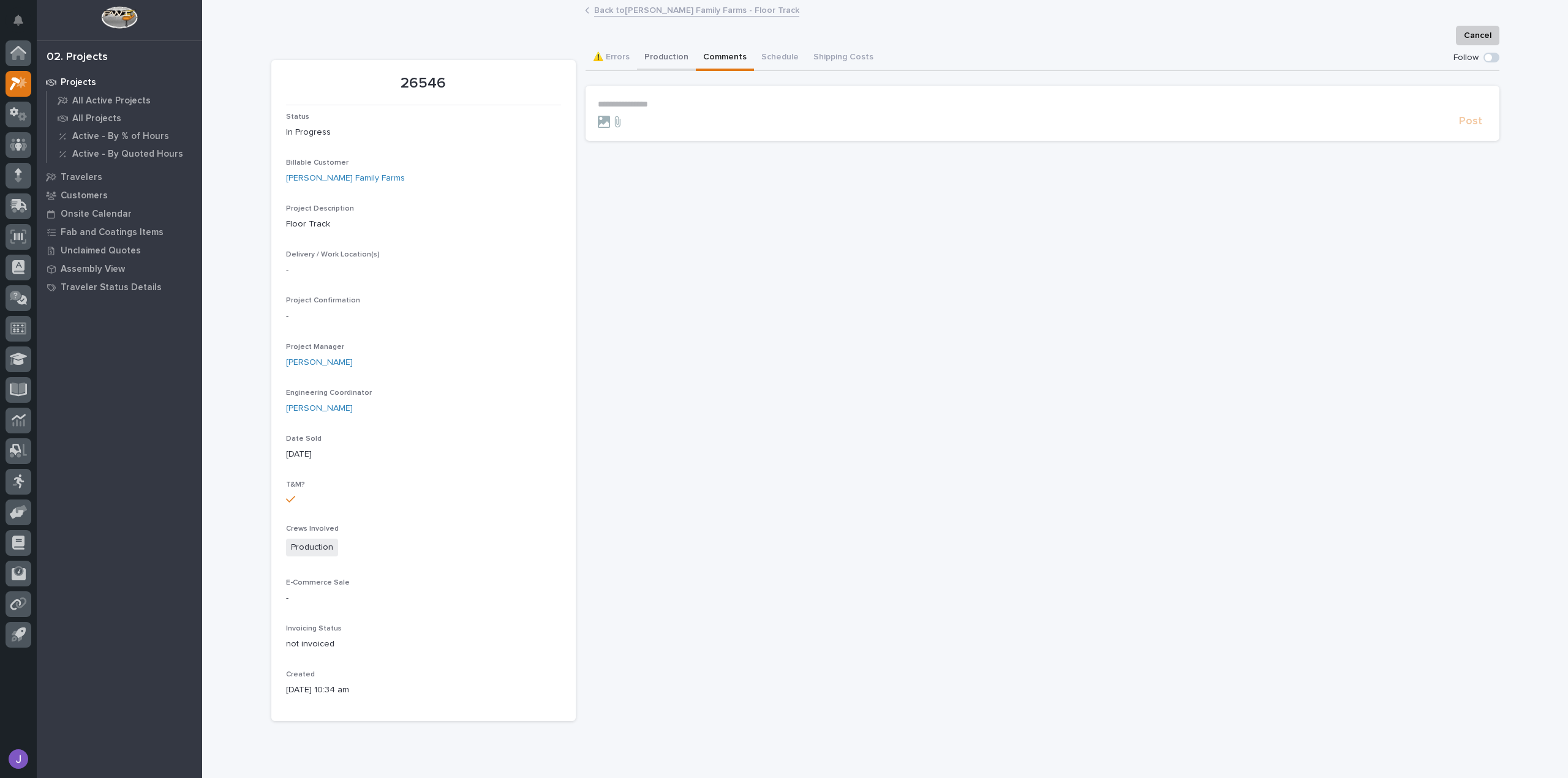click on "Production" at bounding box center (666, 58) 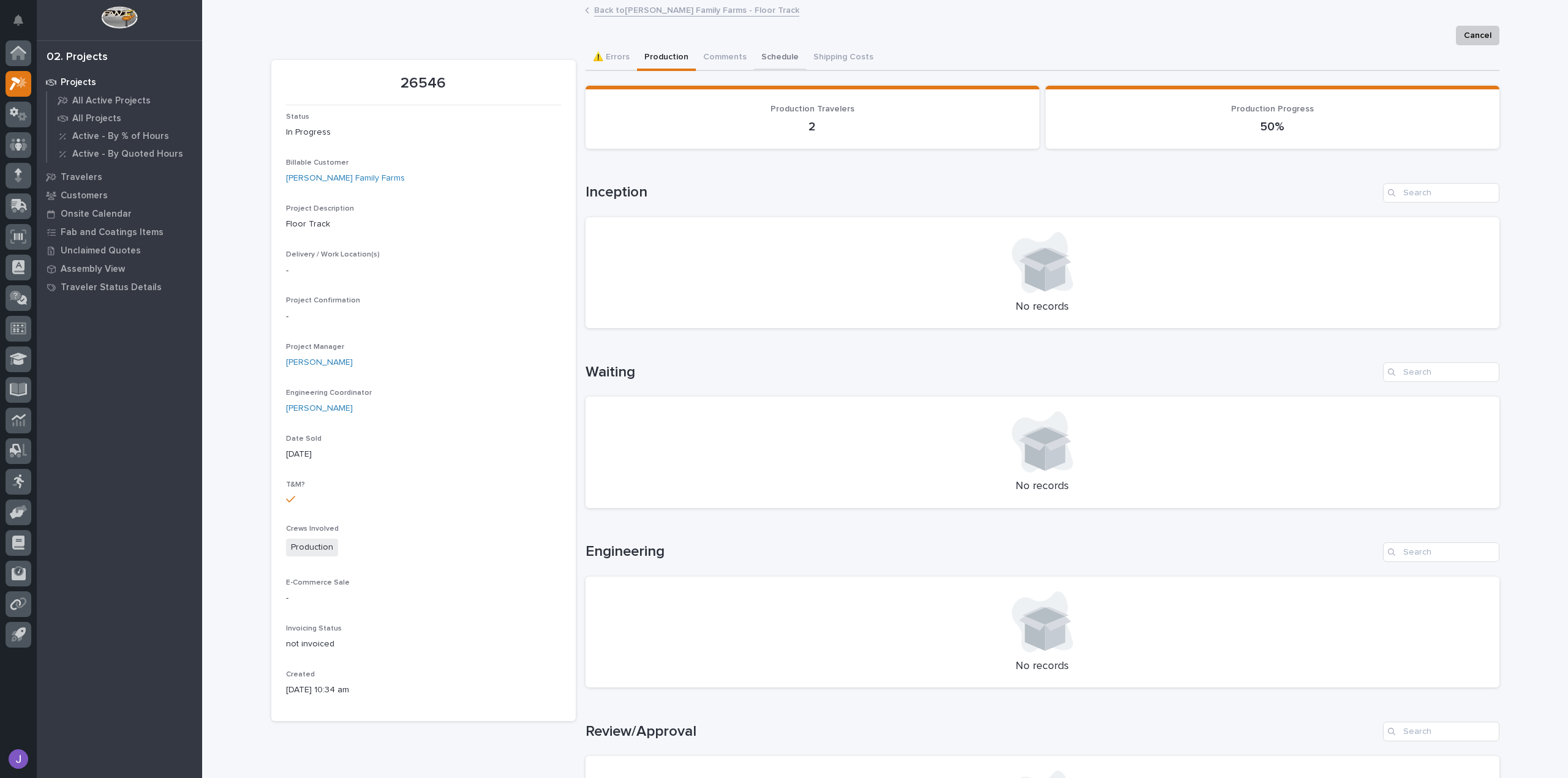 click on "Schedule" at bounding box center (780, 58) 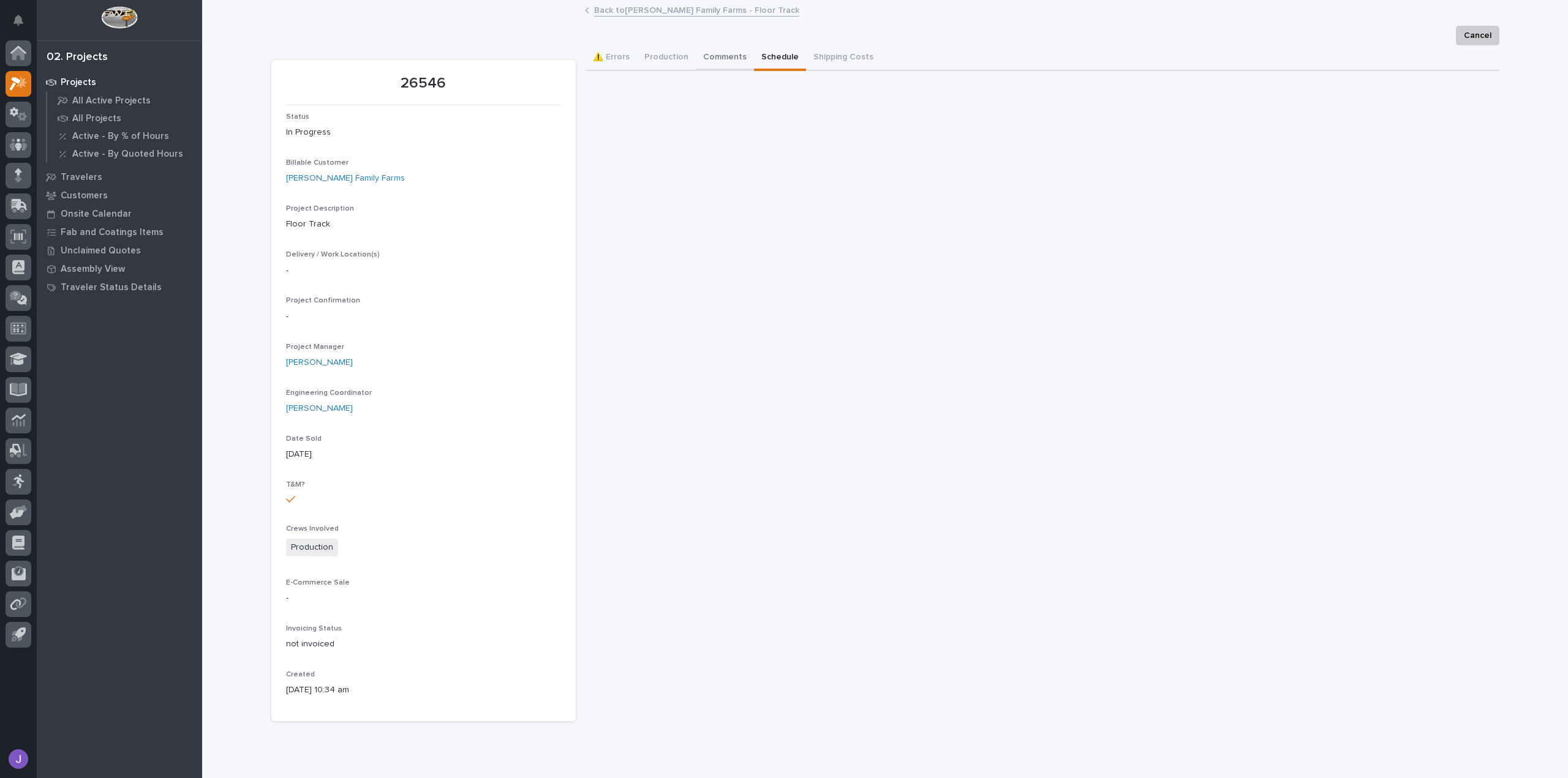 click on "Comments" at bounding box center [725, 58] 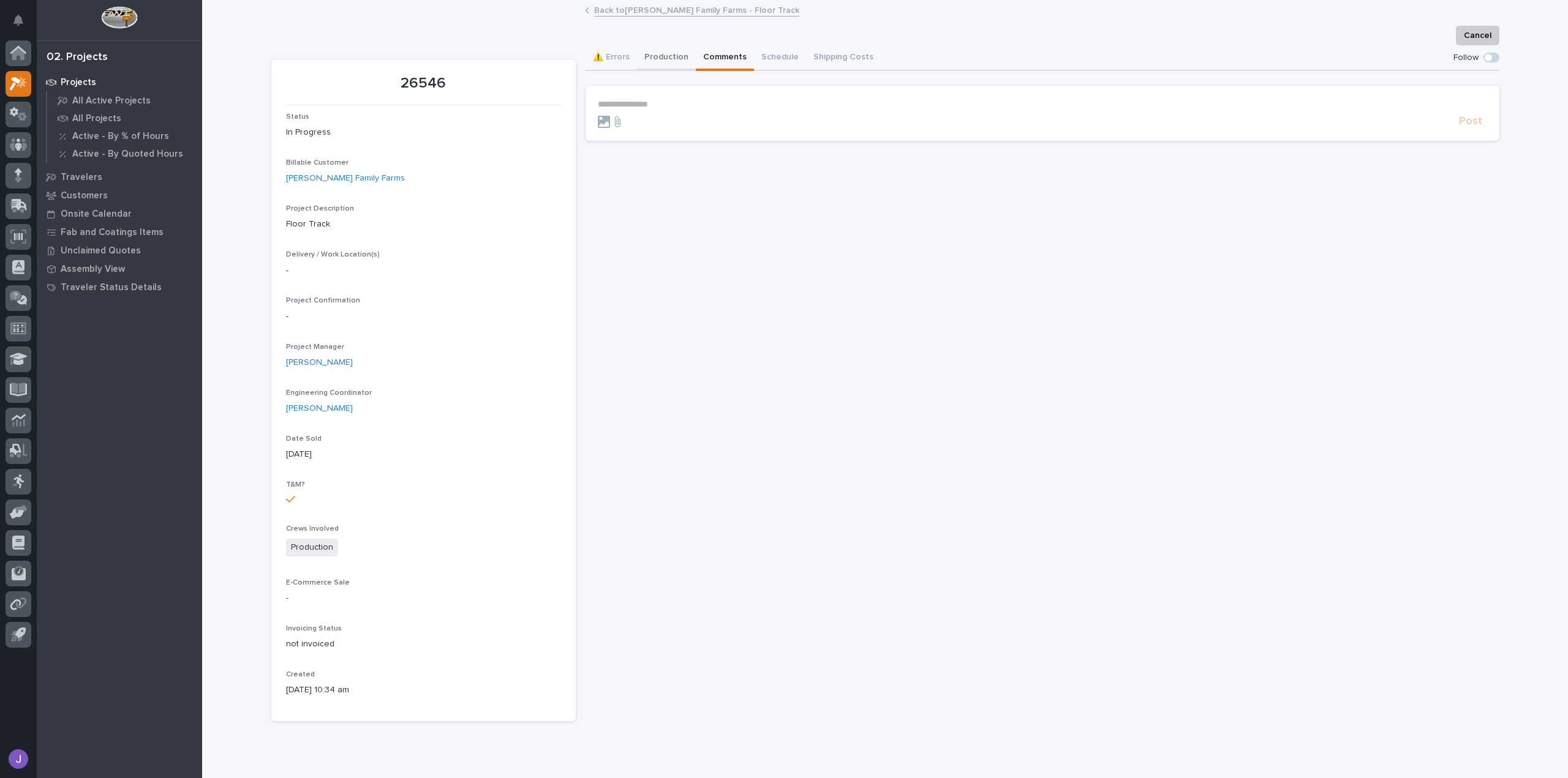 click on "Production" at bounding box center [666, 58] 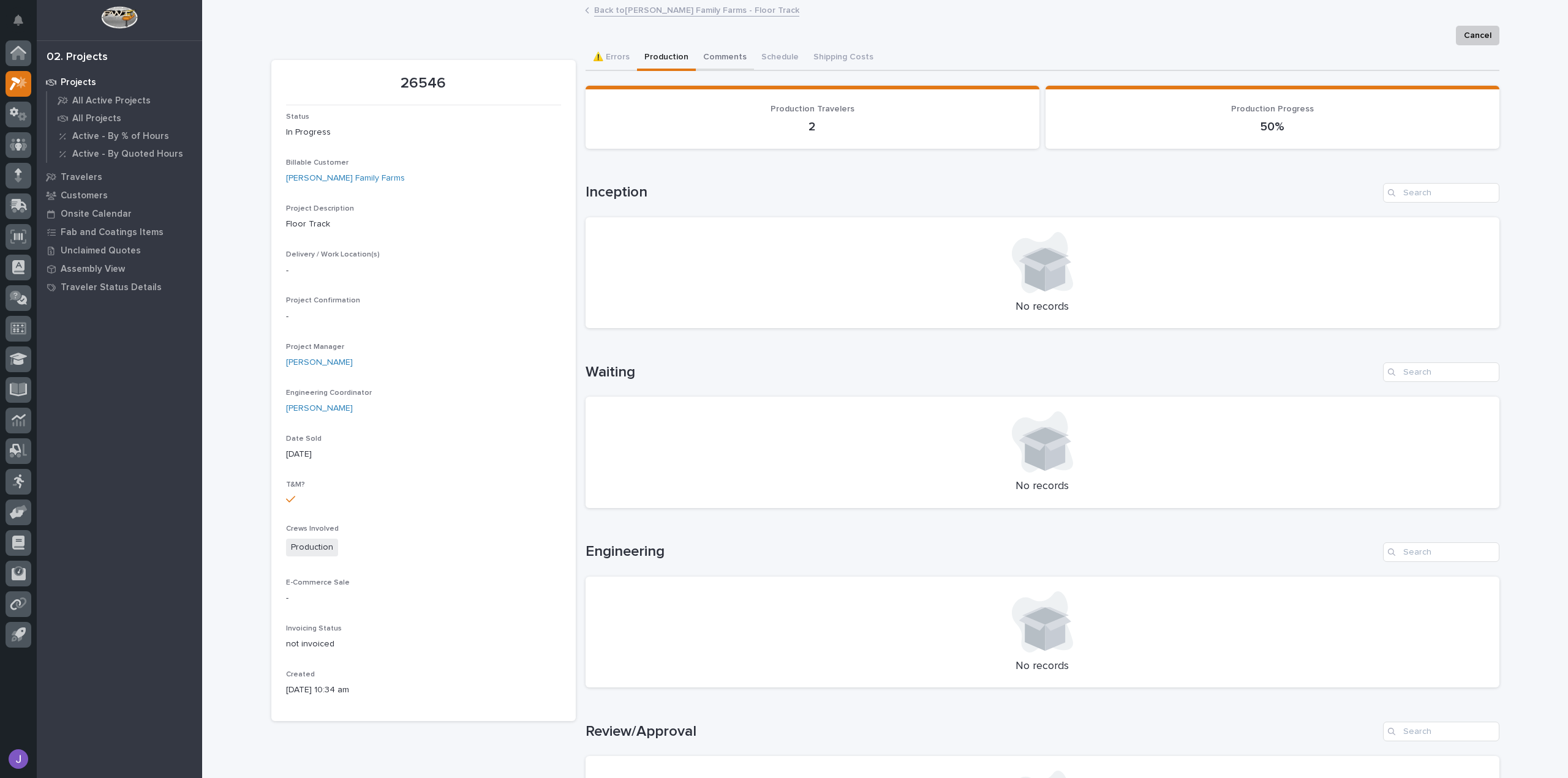 click on "Comments" at bounding box center [725, 58] 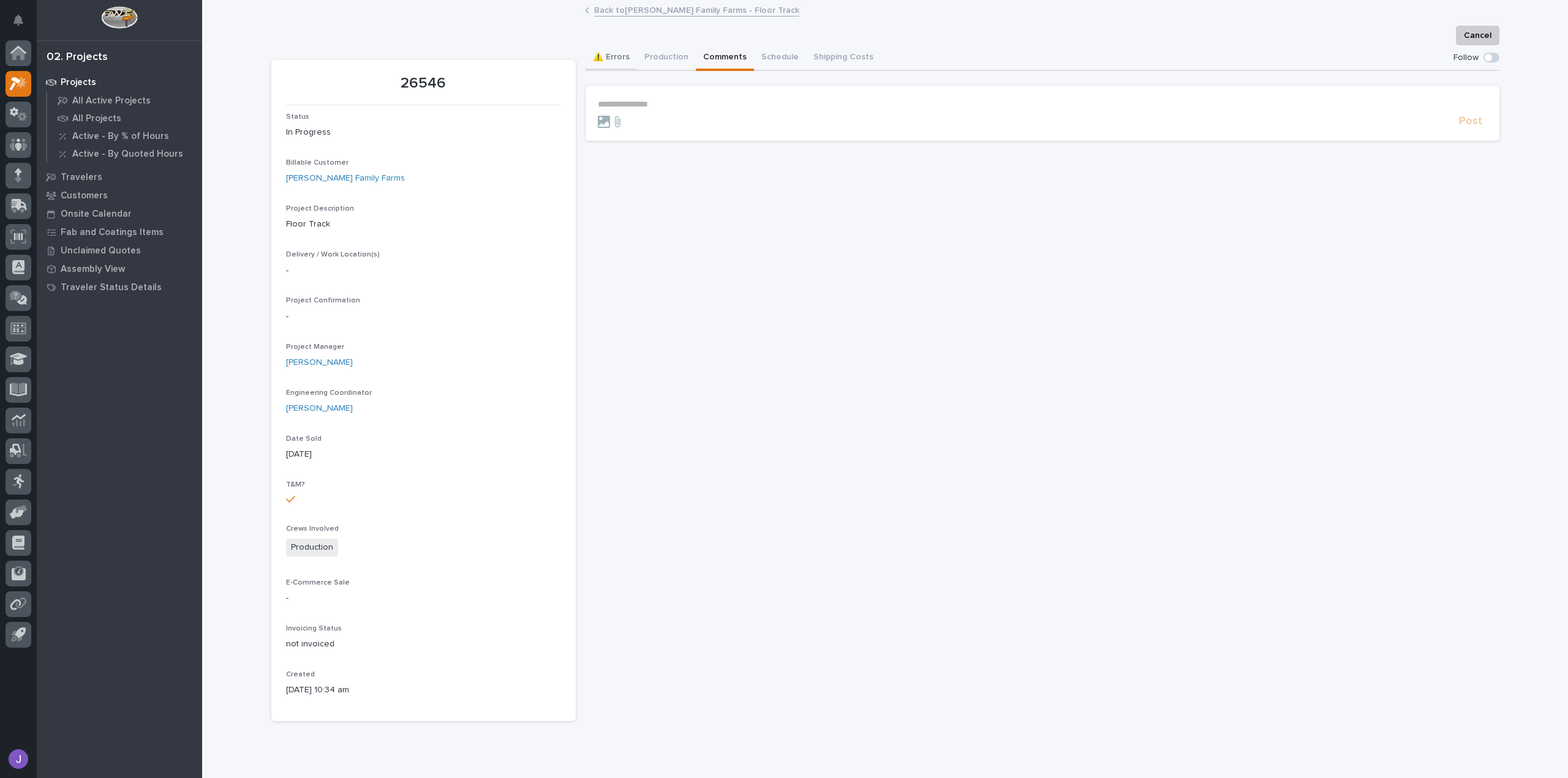 click on "Production" at bounding box center [666, 58] 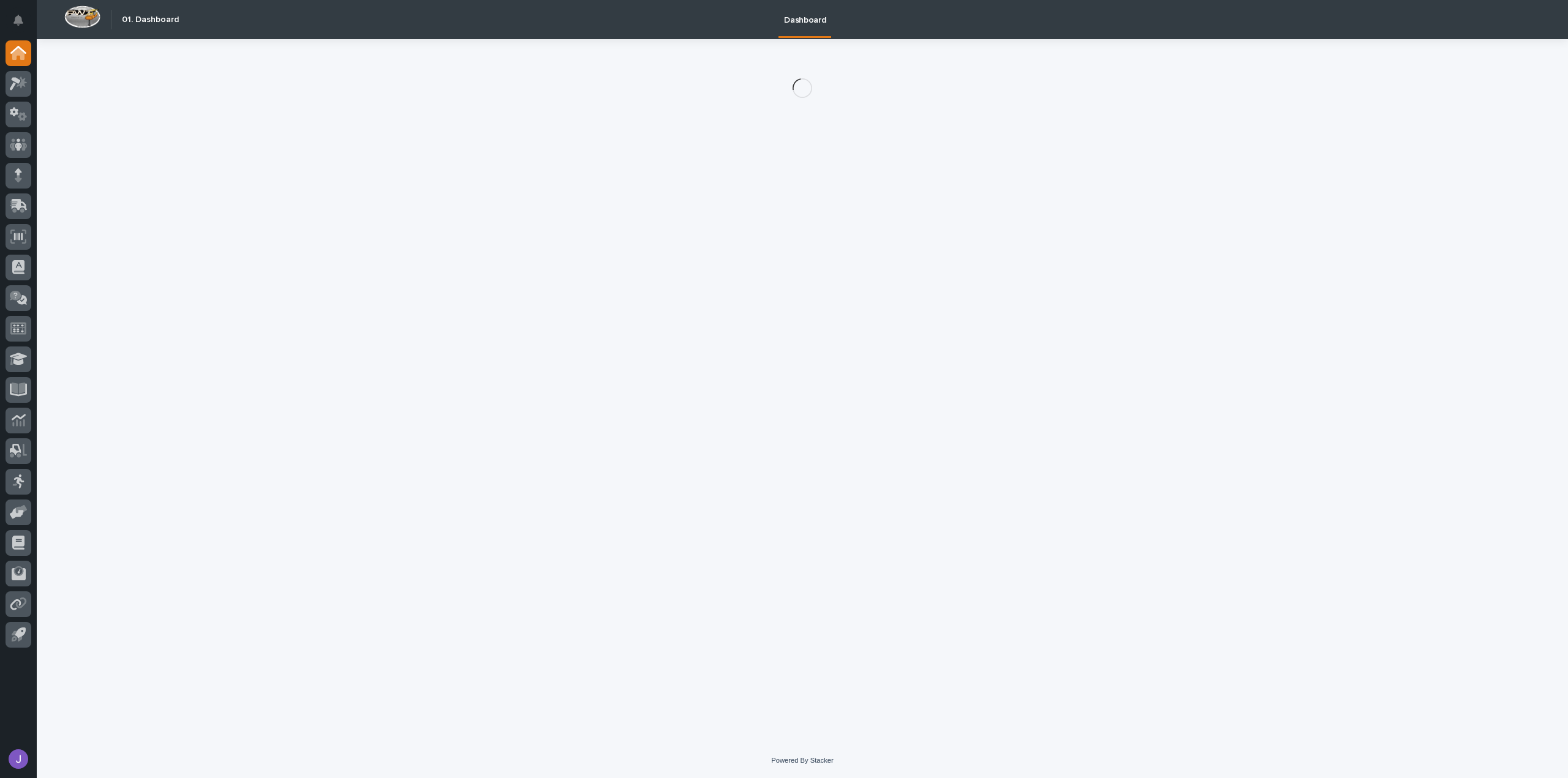 scroll, scrollTop: 0, scrollLeft: 0, axis: both 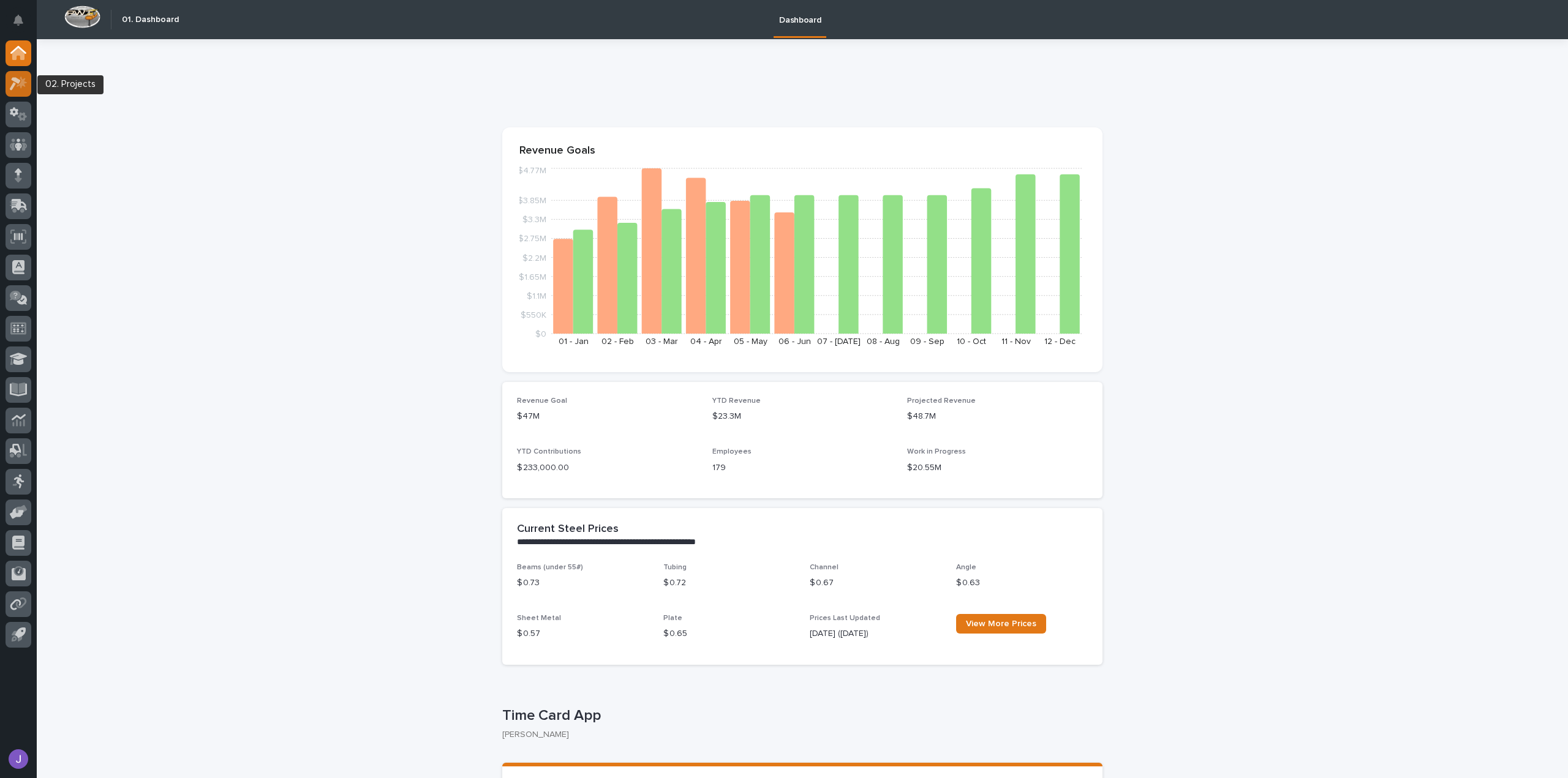 click 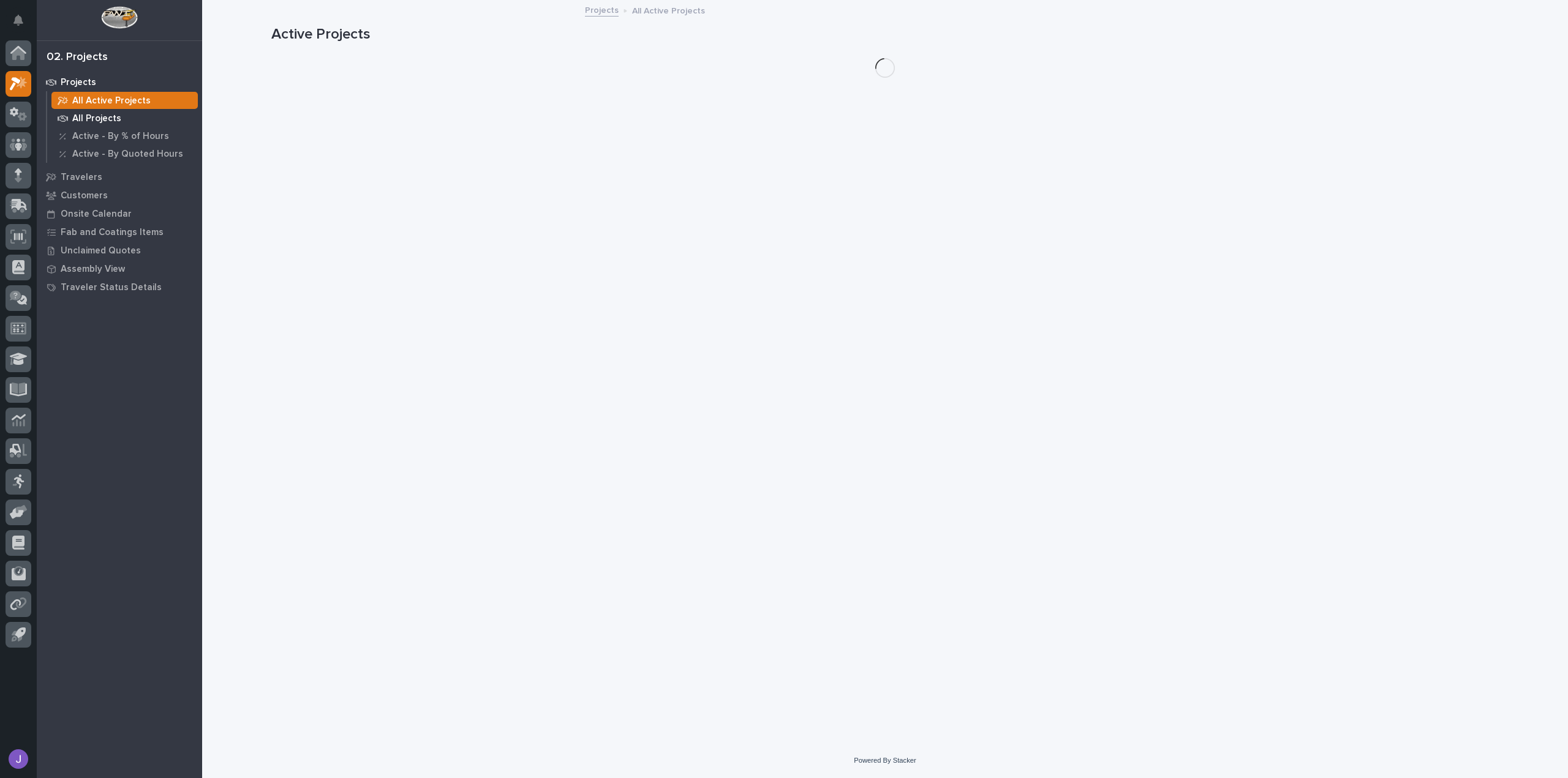 scroll, scrollTop: 0, scrollLeft: 0, axis: both 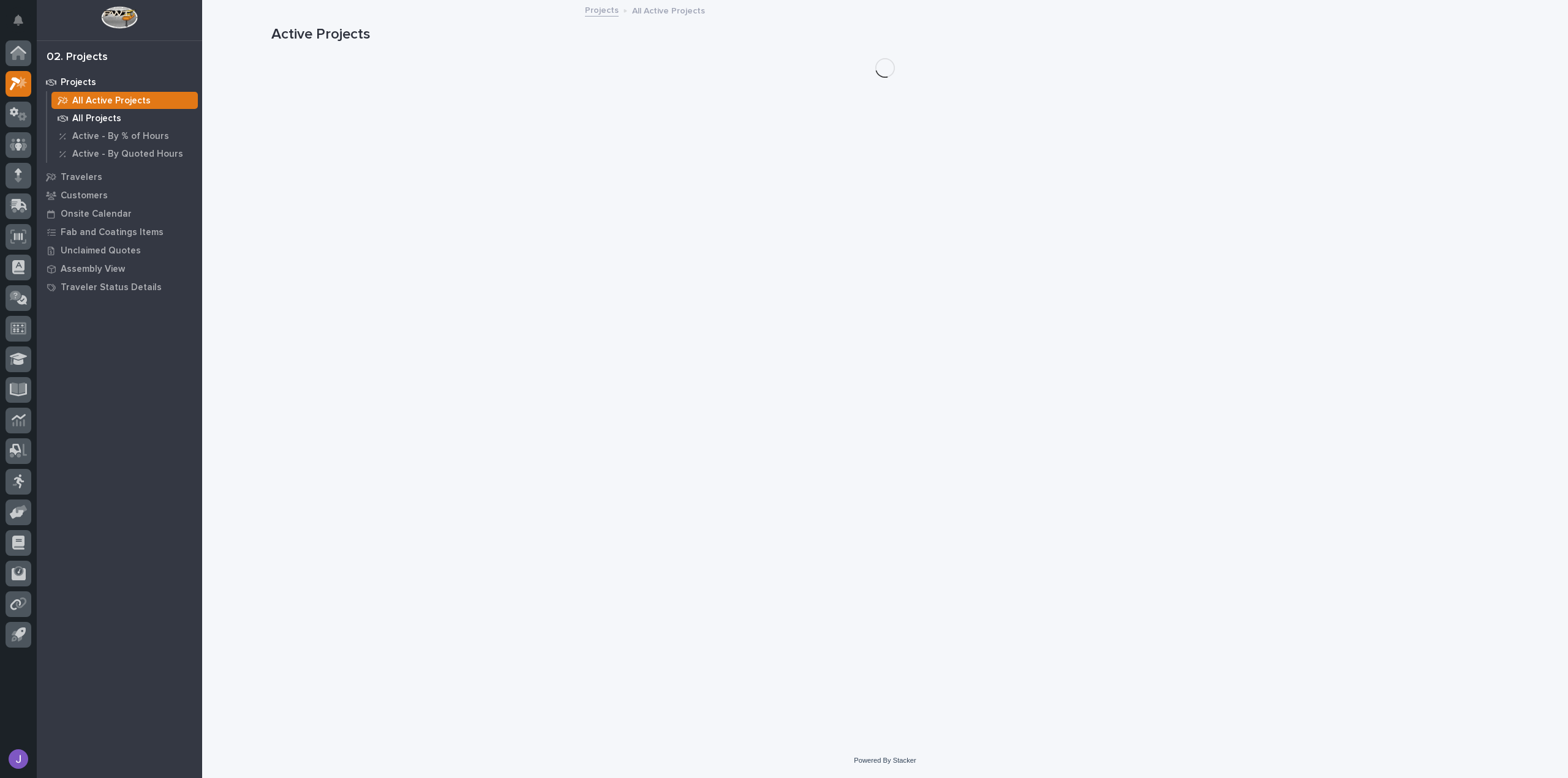 click on "All Projects" at bounding box center [124, 118] 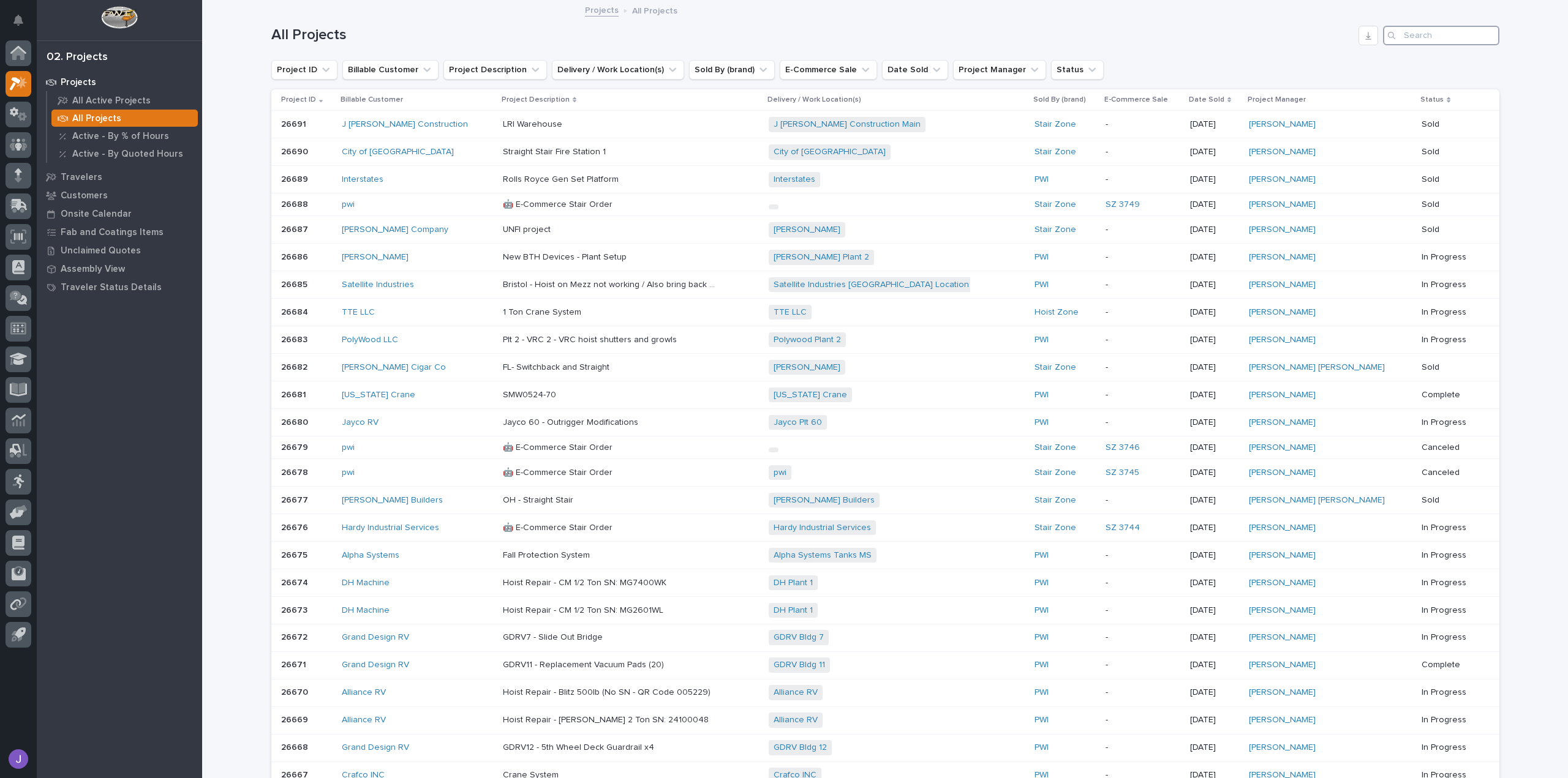 click at bounding box center (1441, 36) 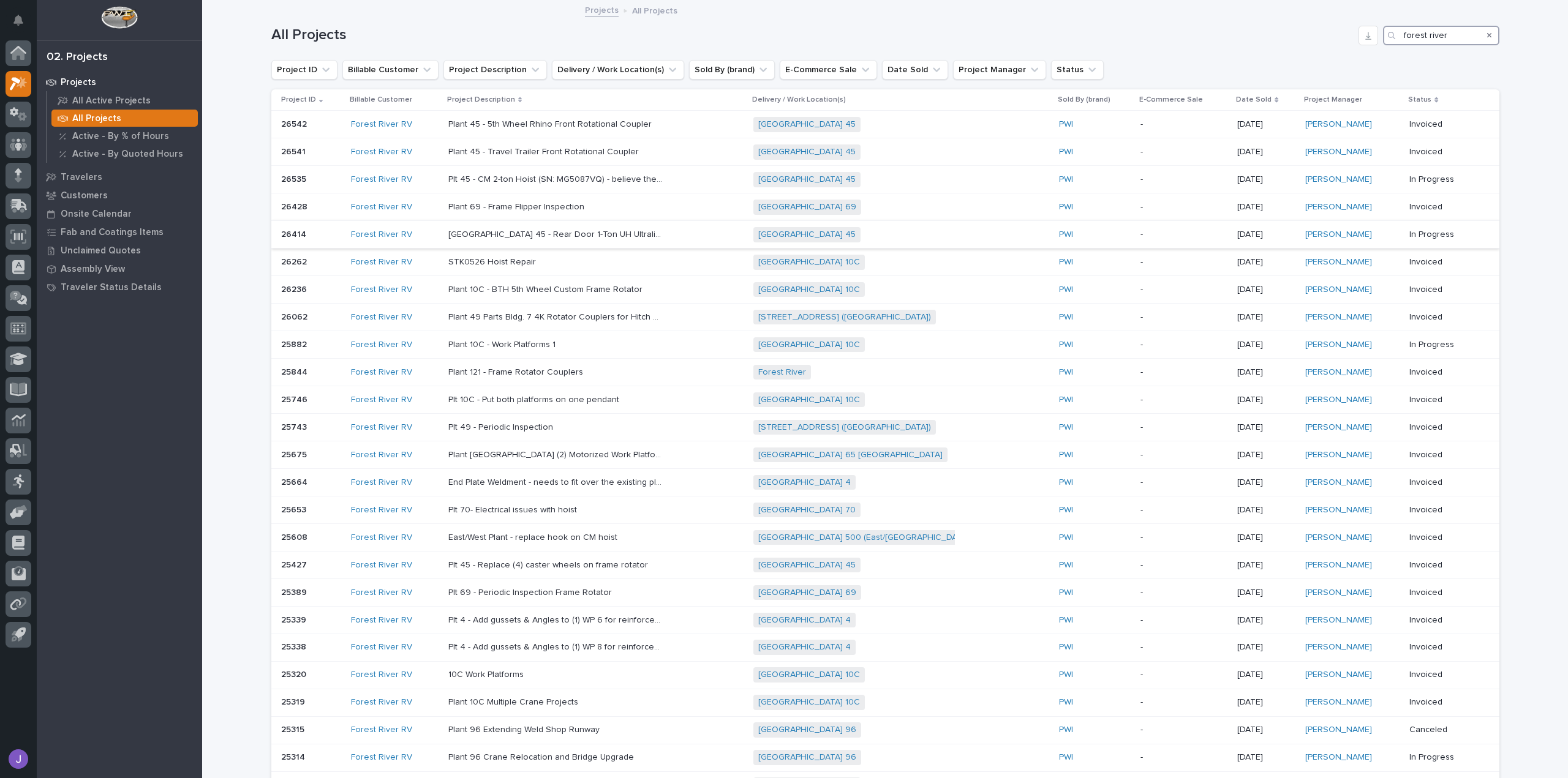 type on "forest river" 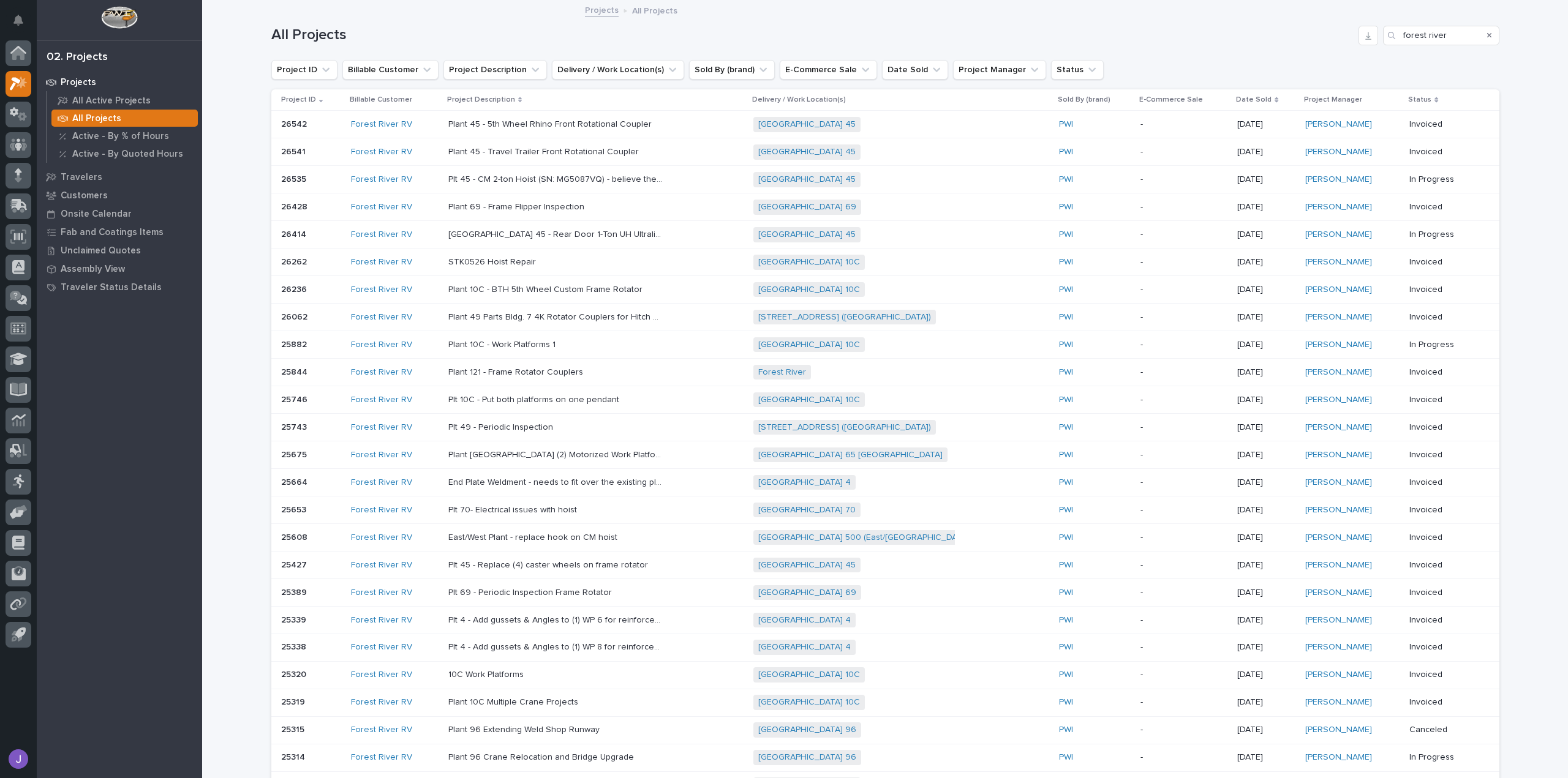 click on "[GEOGRAPHIC_DATA] 45 - Rear Door 1-Ton UH Ultralite Bridge Crane" at bounding box center (557, 233) 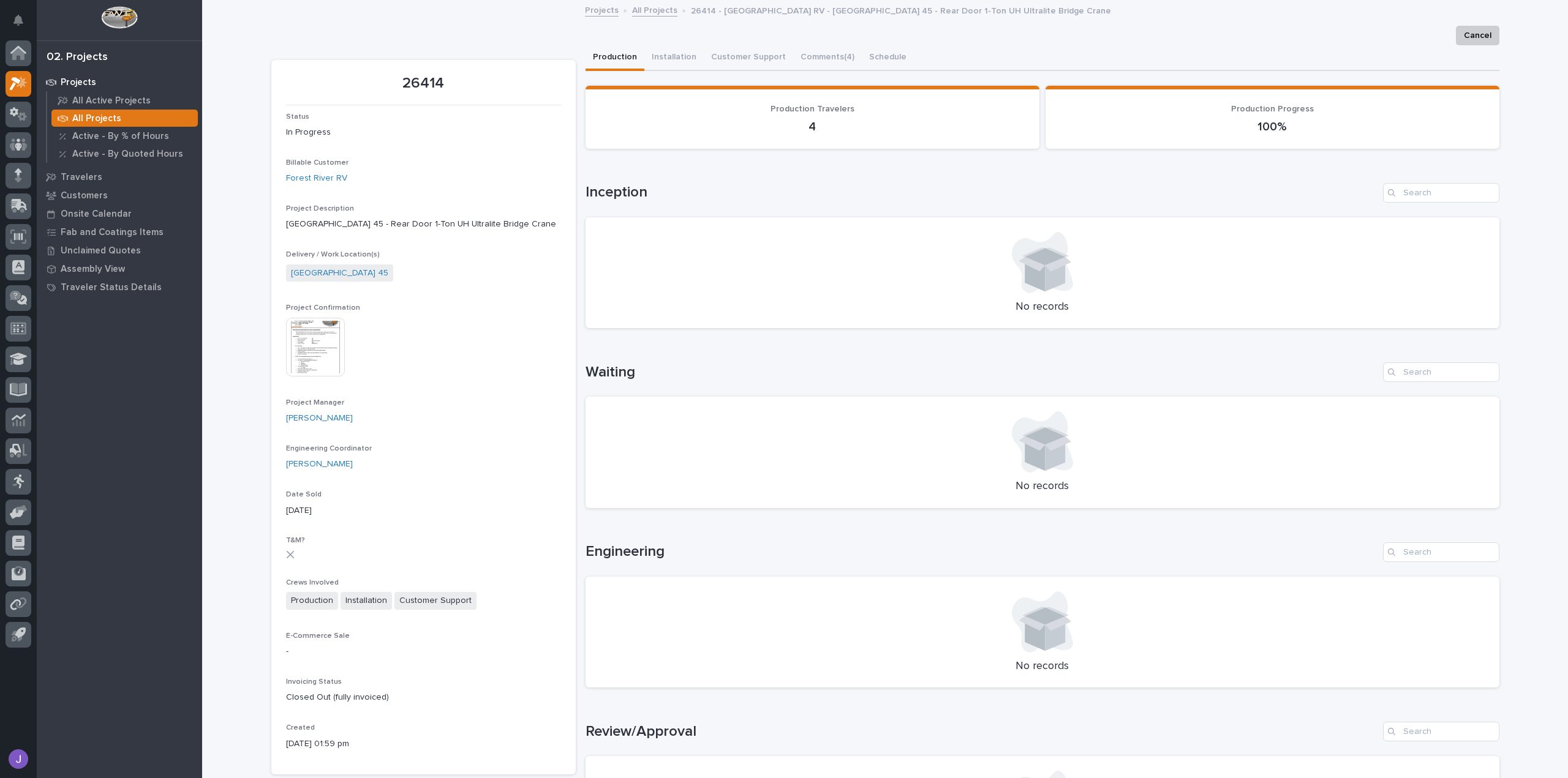 click at bounding box center [315, 347] 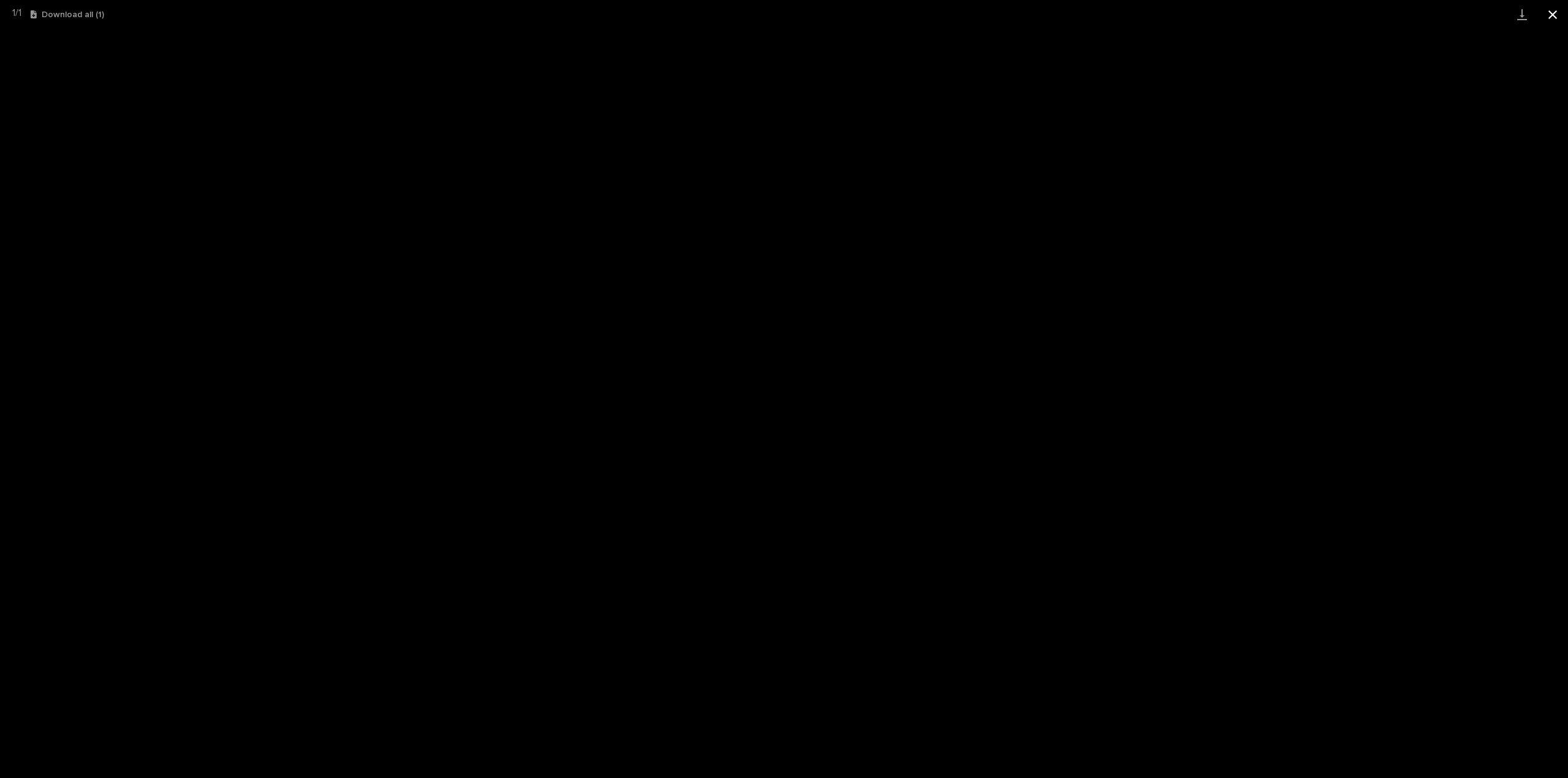 click at bounding box center [1553, 14] 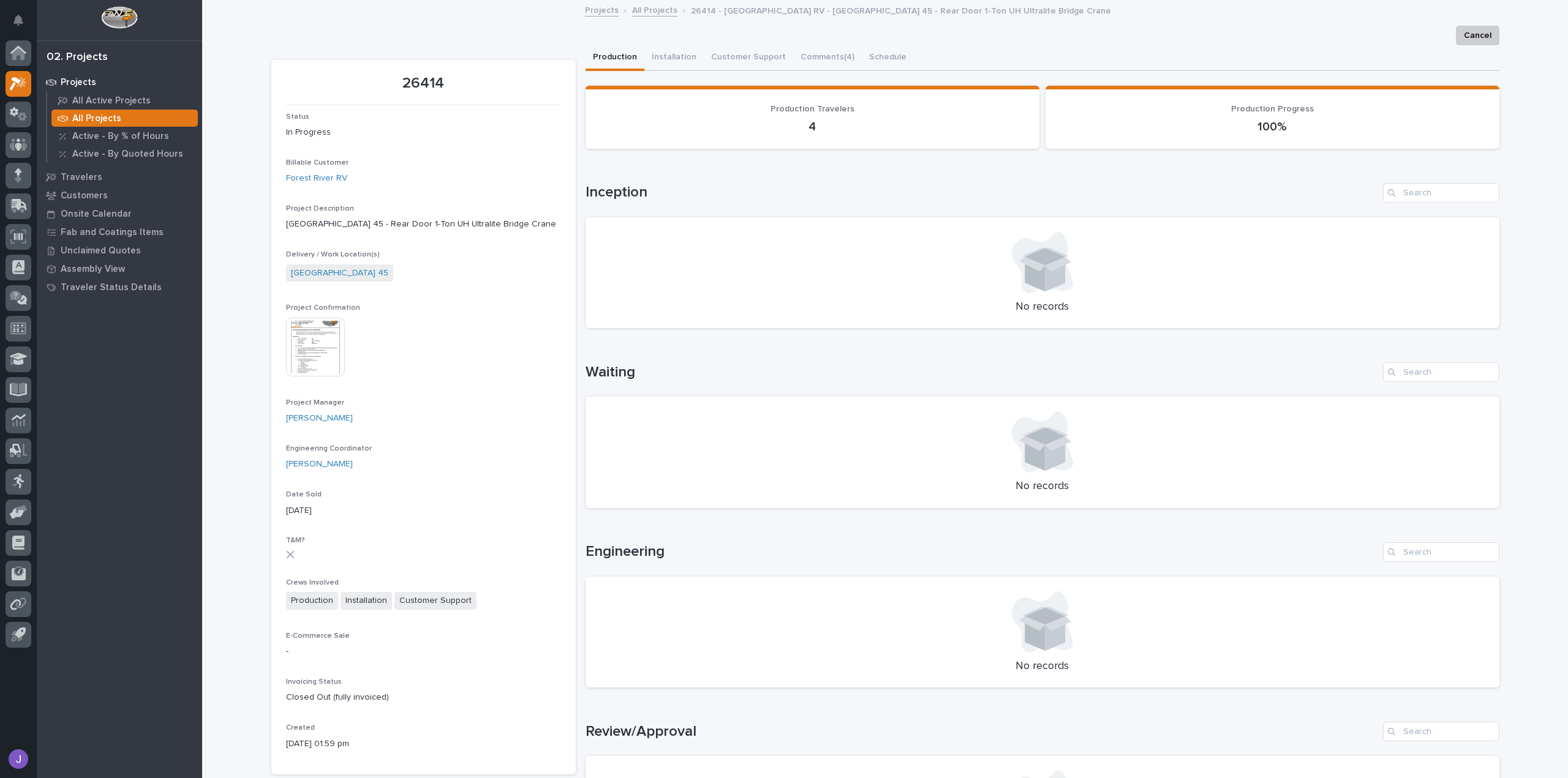 drag, startPoint x: 300, startPoint y: 178, endPoint x: 420, endPoint y: 149, distance: 123.45445 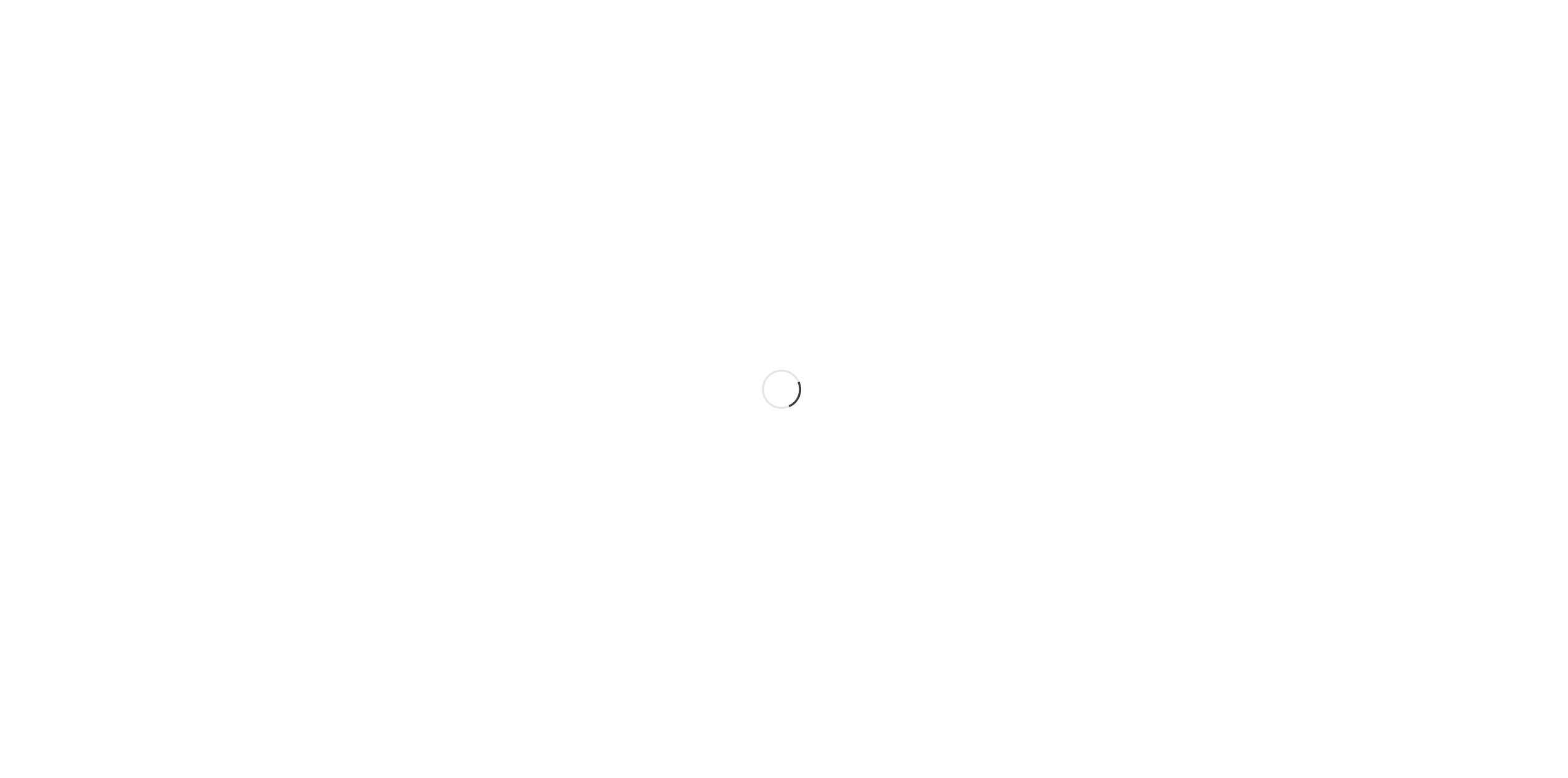 scroll, scrollTop: 0, scrollLeft: 0, axis: both 